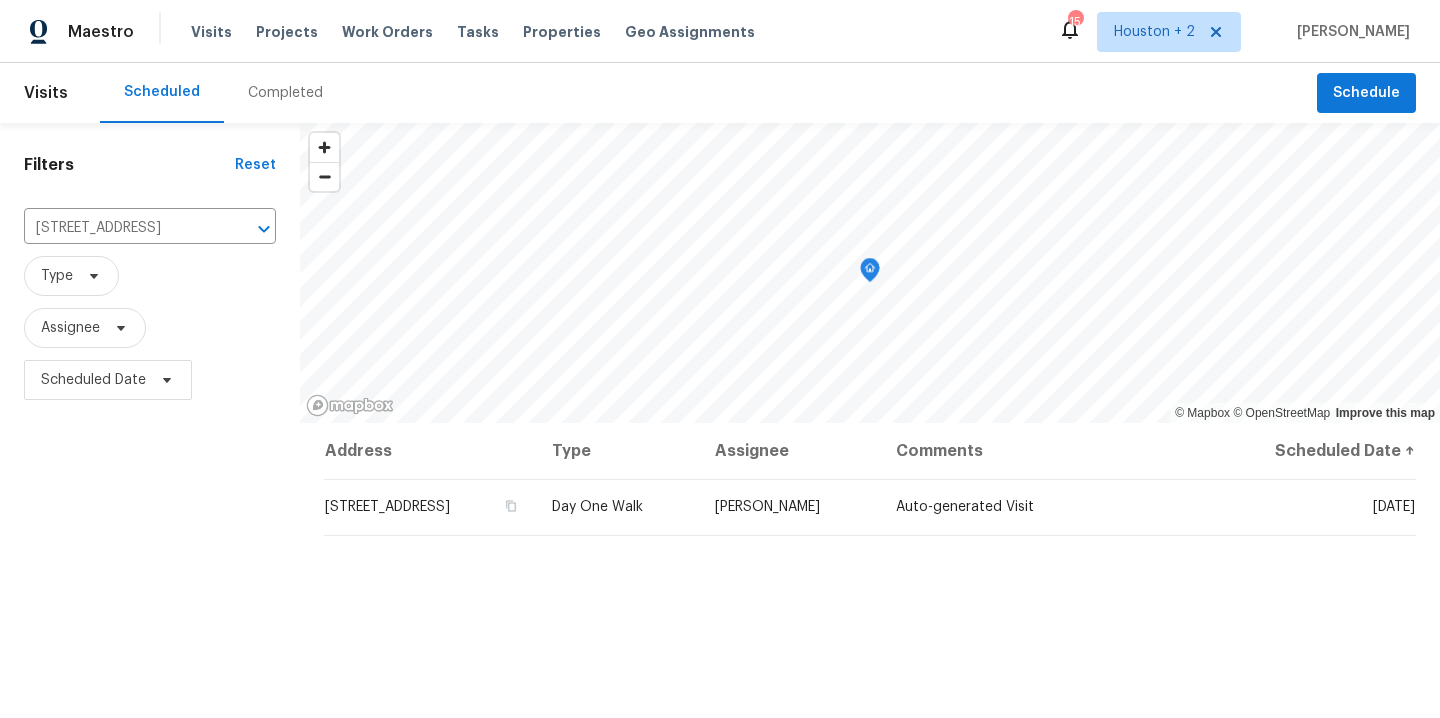 scroll, scrollTop: 0, scrollLeft: 0, axis: both 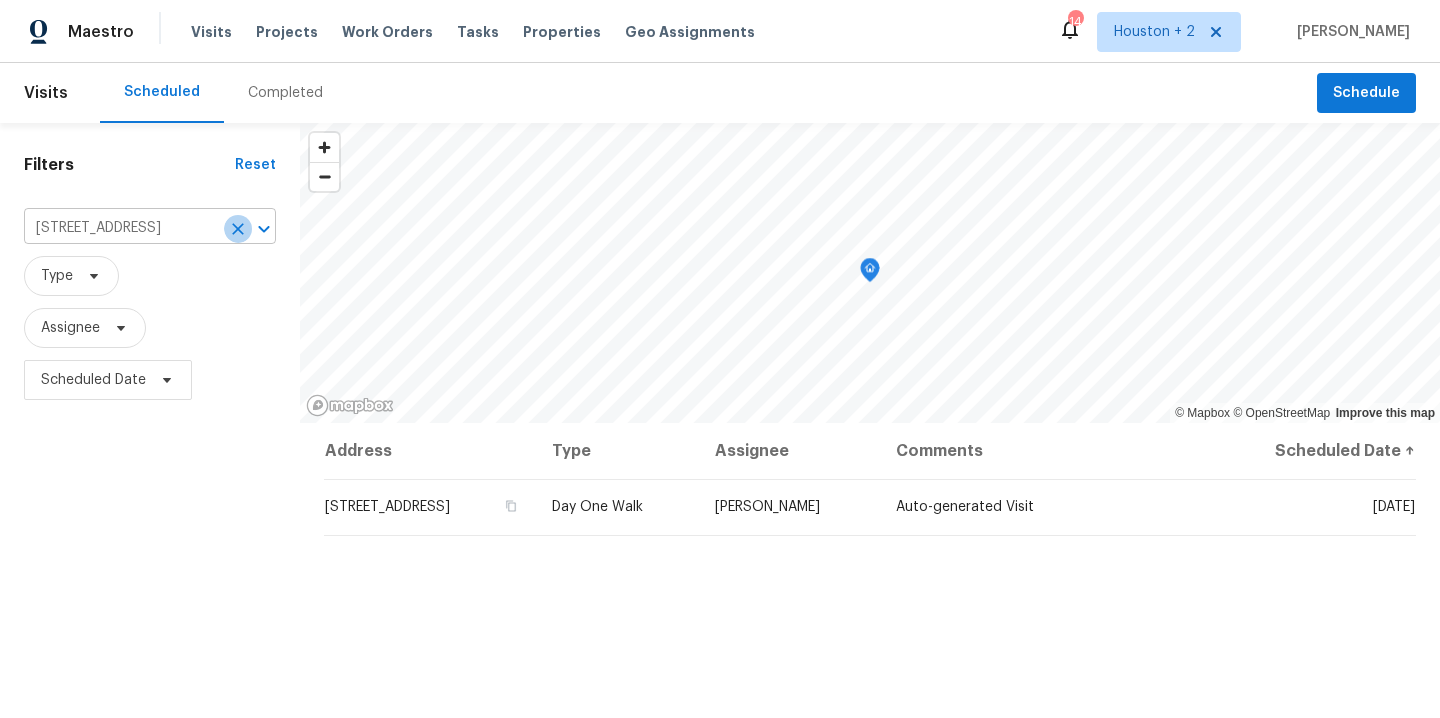 click 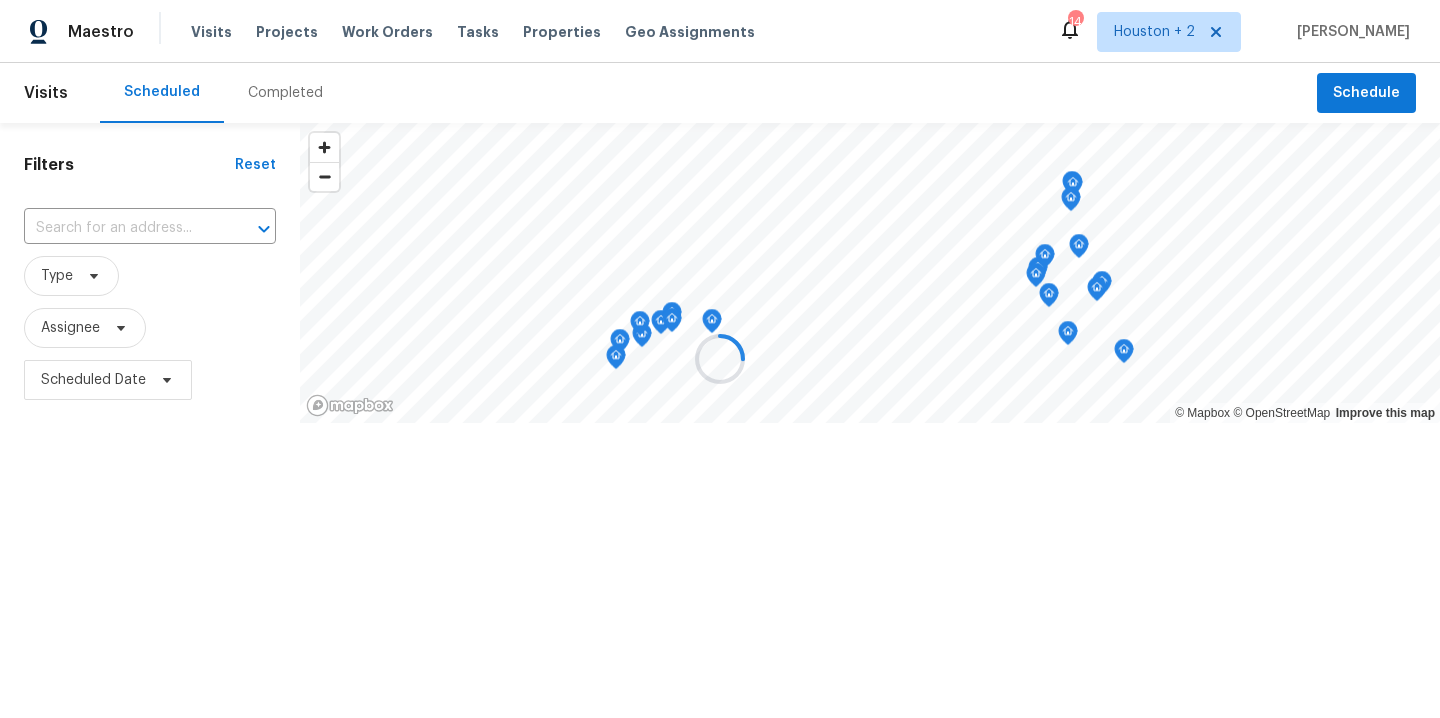 click at bounding box center [720, 359] 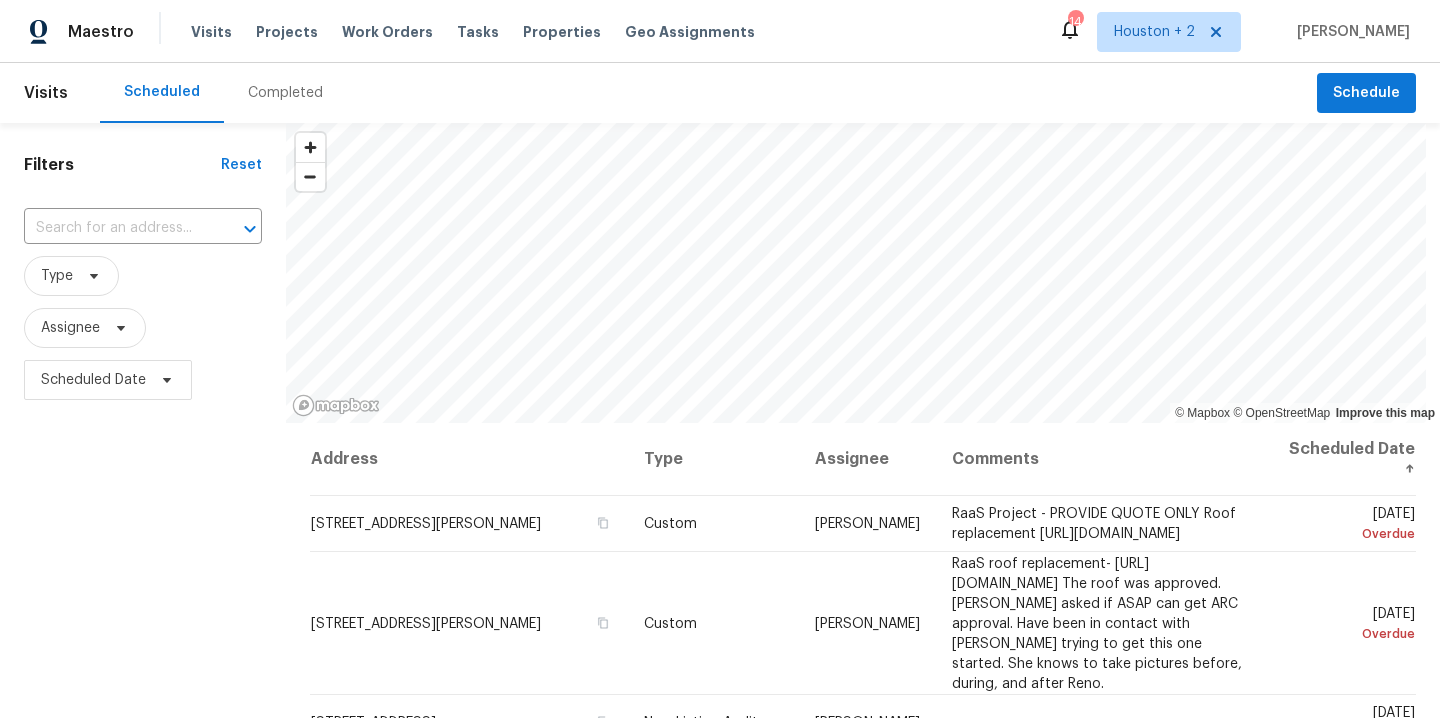 click on "Completed" at bounding box center [285, 93] 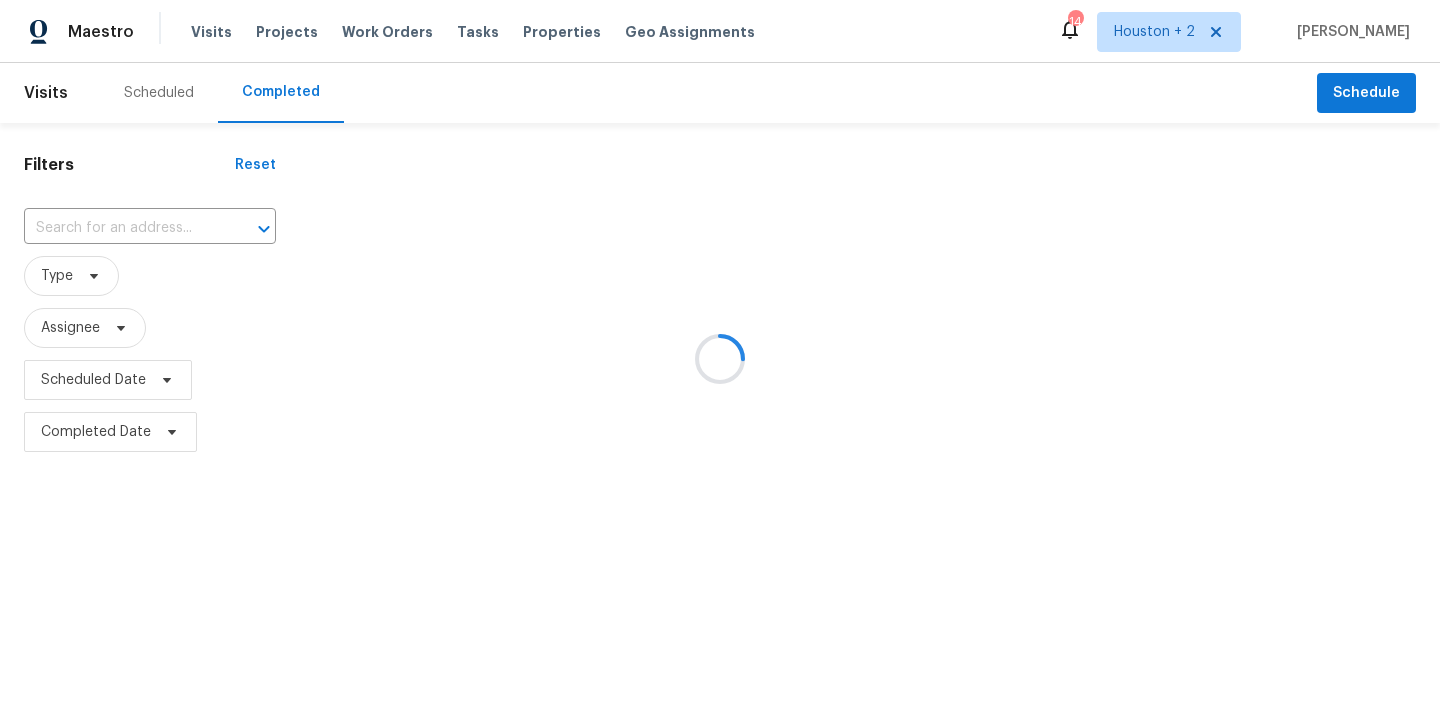 click at bounding box center [720, 359] 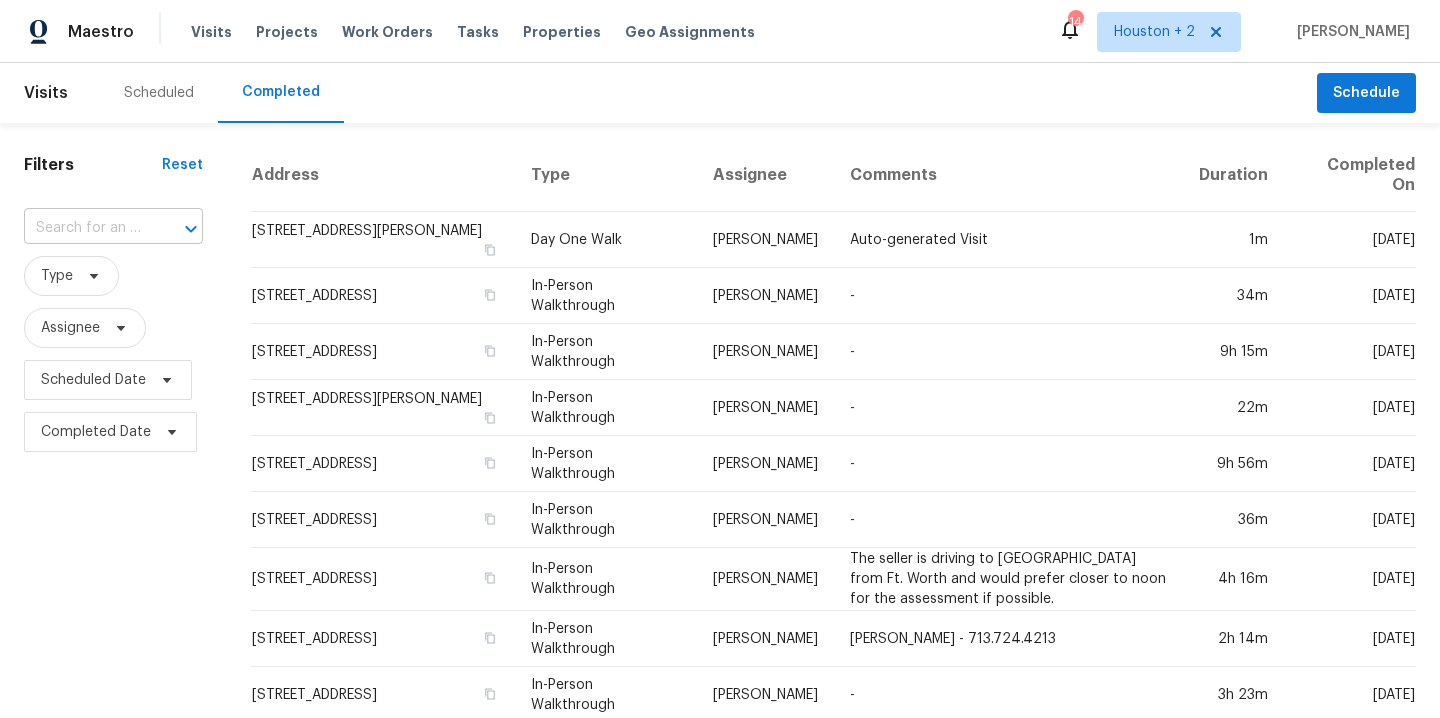 click at bounding box center [85, 228] 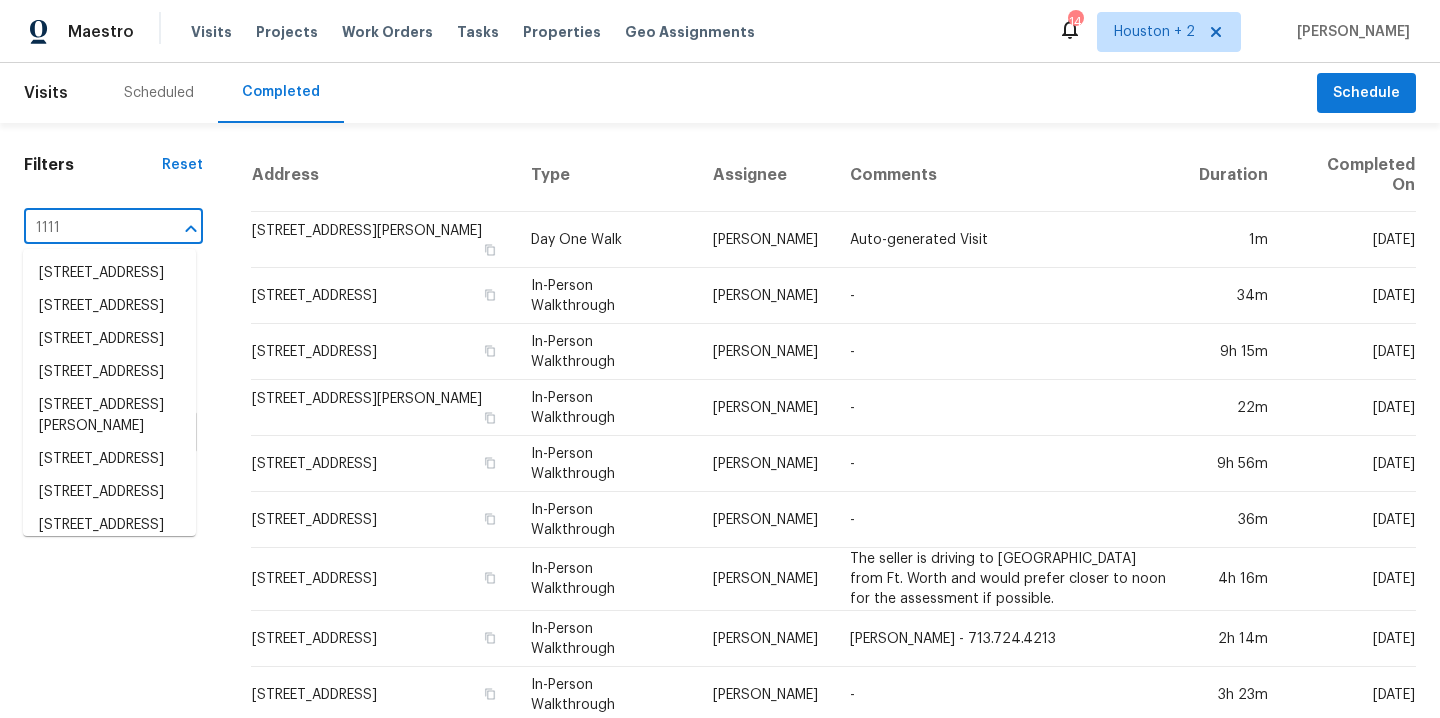 type on "11114" 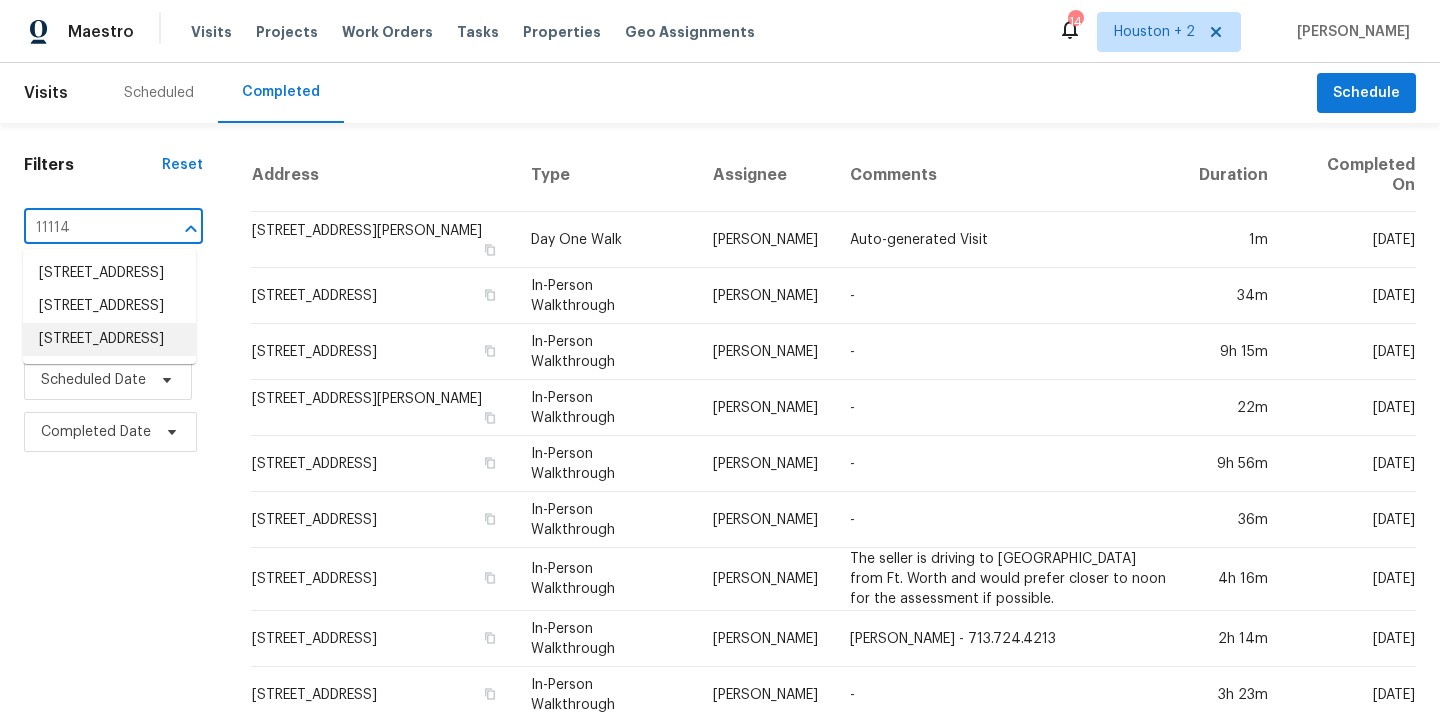 click on "11114 Waxwing St, Houston, TX 77035" at bounding box center (109, 339) 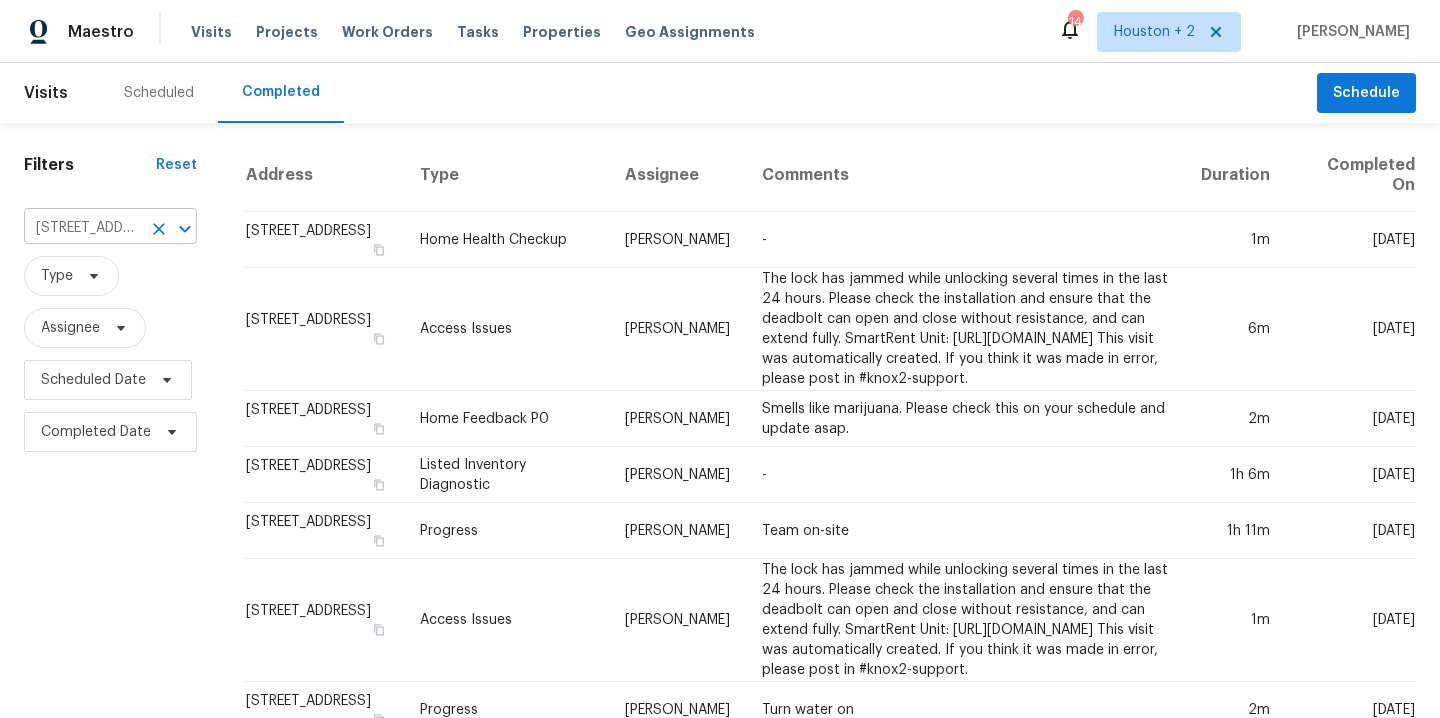 click on "11114 Waxwing St, Houston, TX 77035 ​" at bounding box center [110, 228] 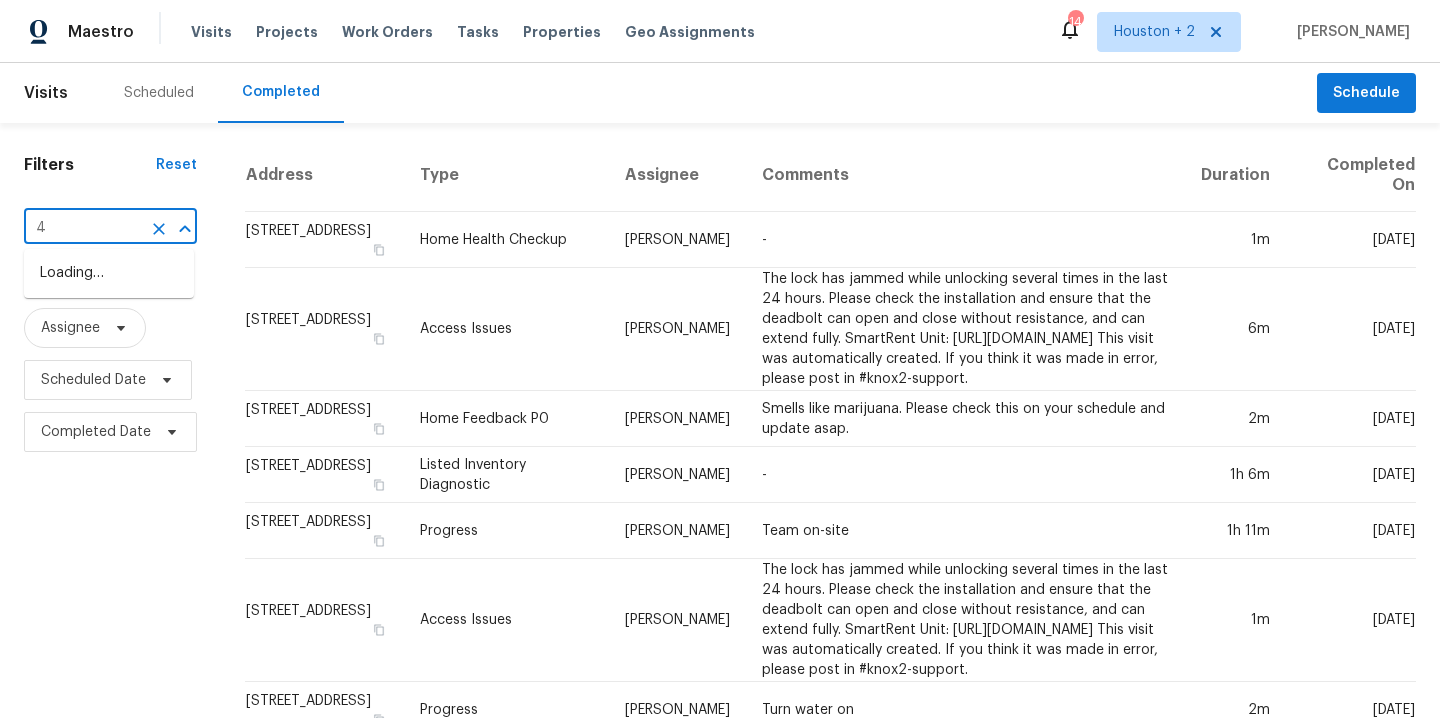 scroll, scrollTop: 0, scrollLeft: 0, axis: both 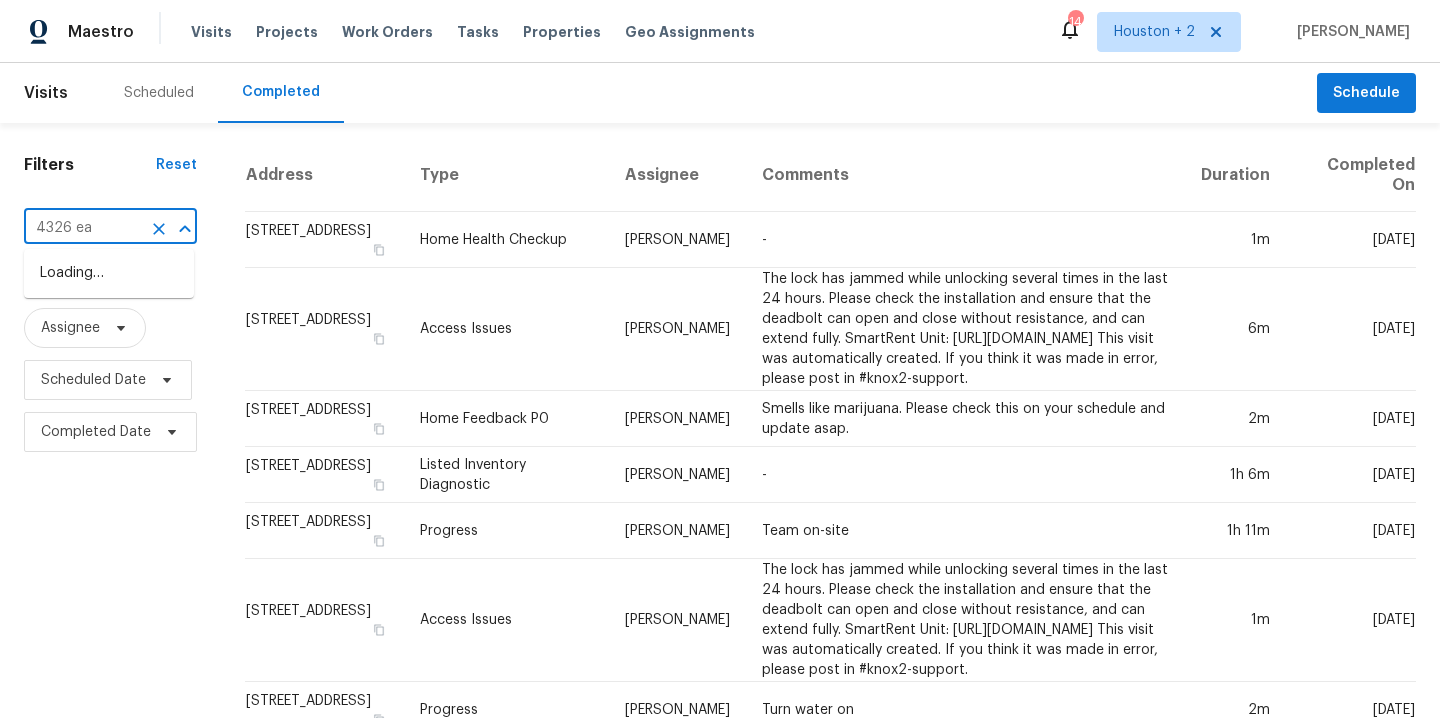 type on "4326 eag" 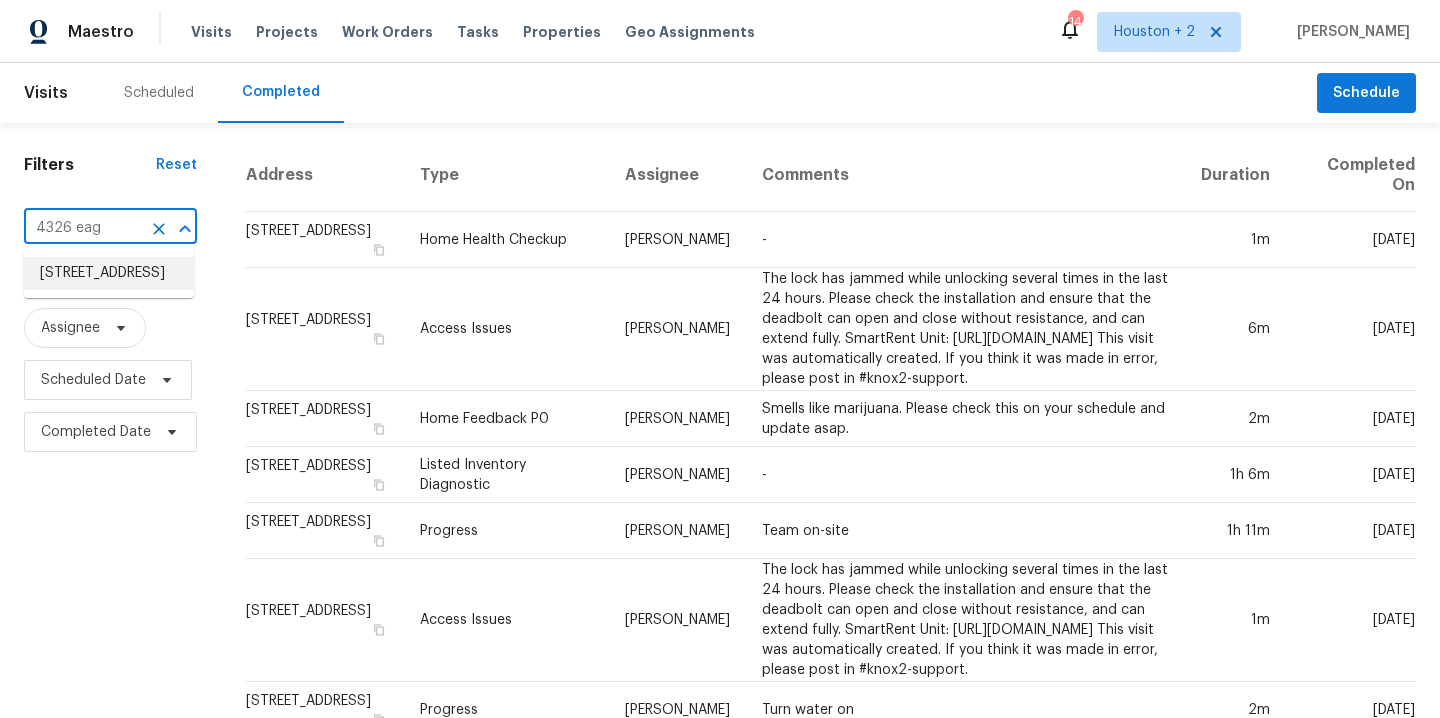 click on "4326 Eaglewood Trail Dr, Fresno, TX 77545" at bounding box center [109, 273] 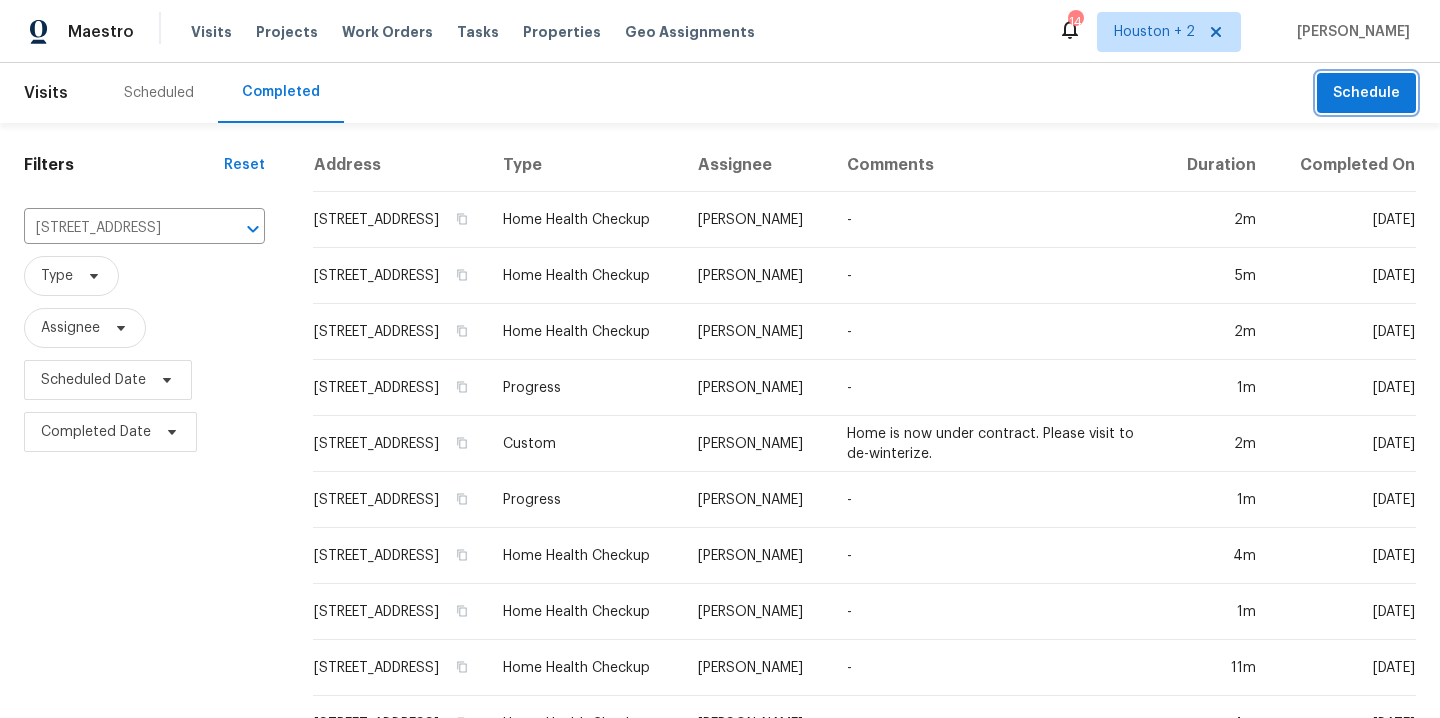 click on "Schedule" at bounding box center (1366, 93) 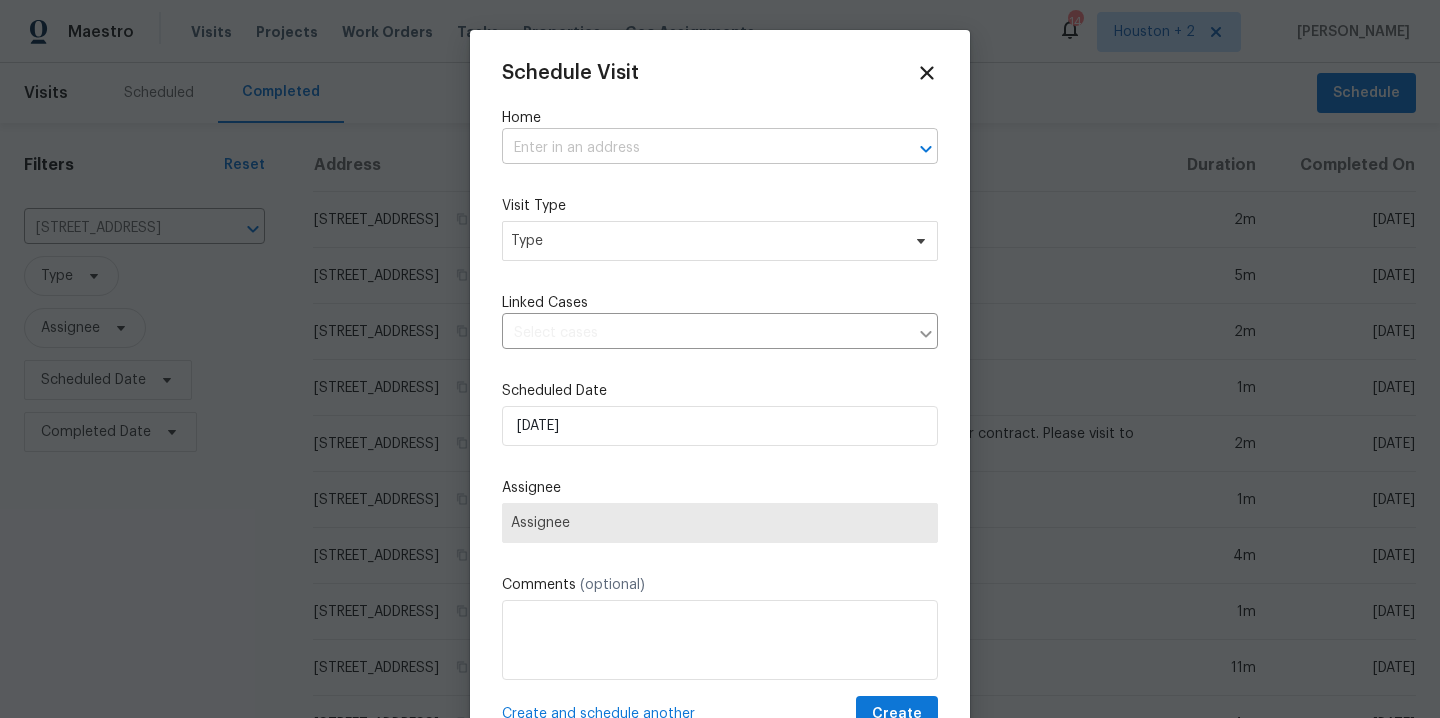 click at bounding box center [692, 148] 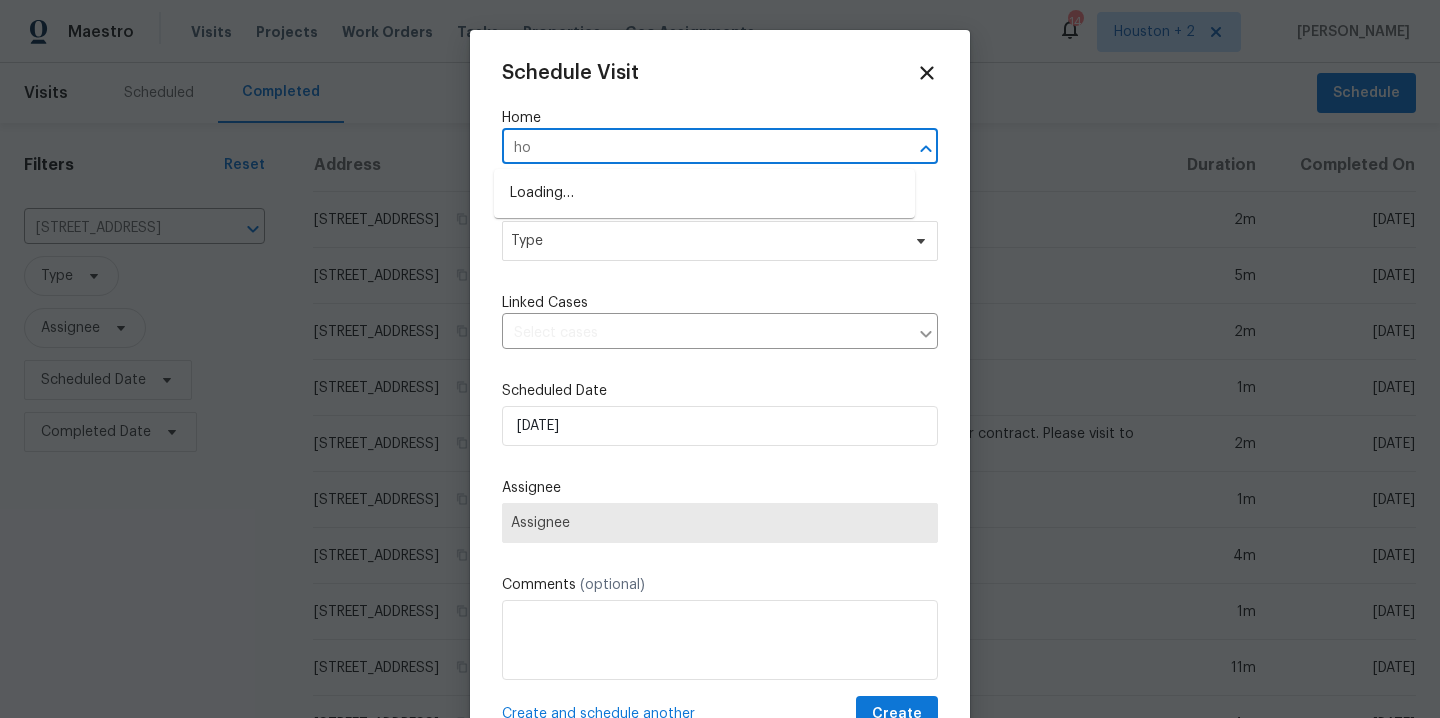 type on "h" 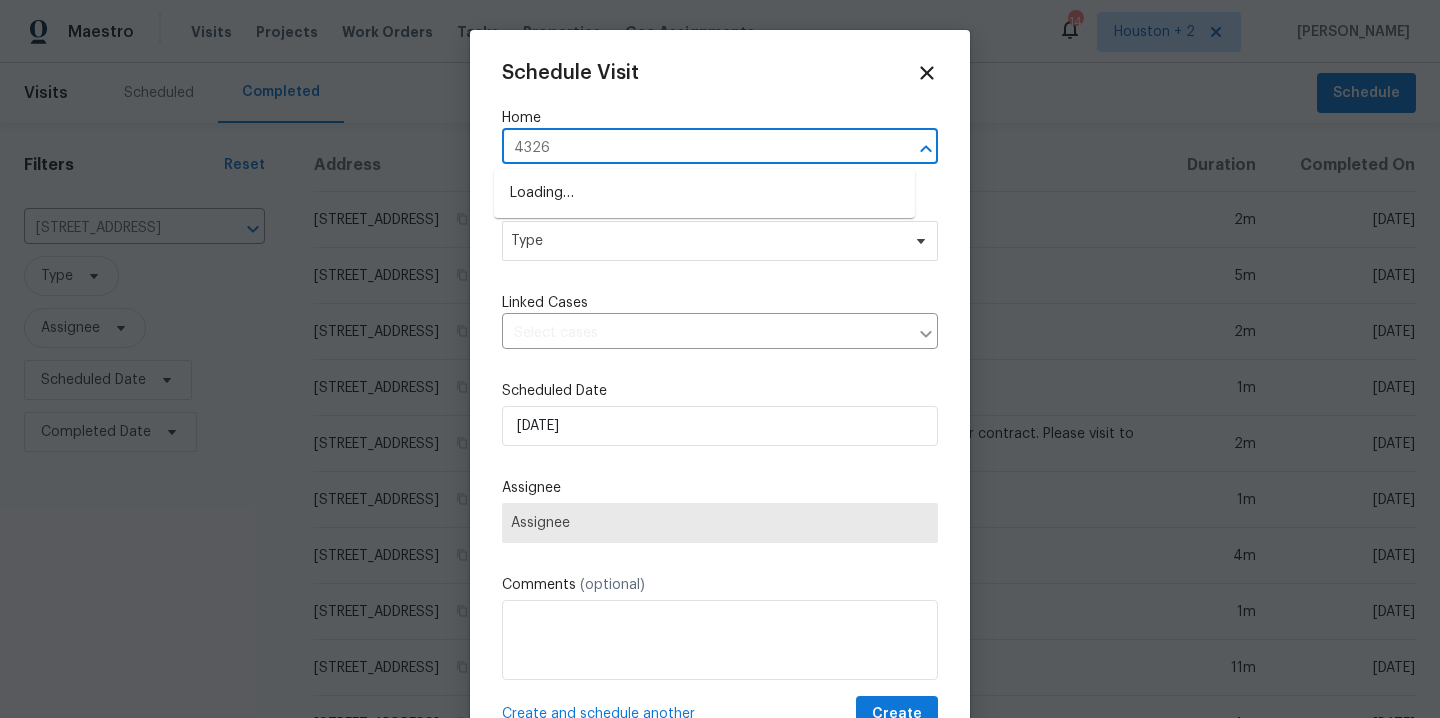 type on "4326 e" 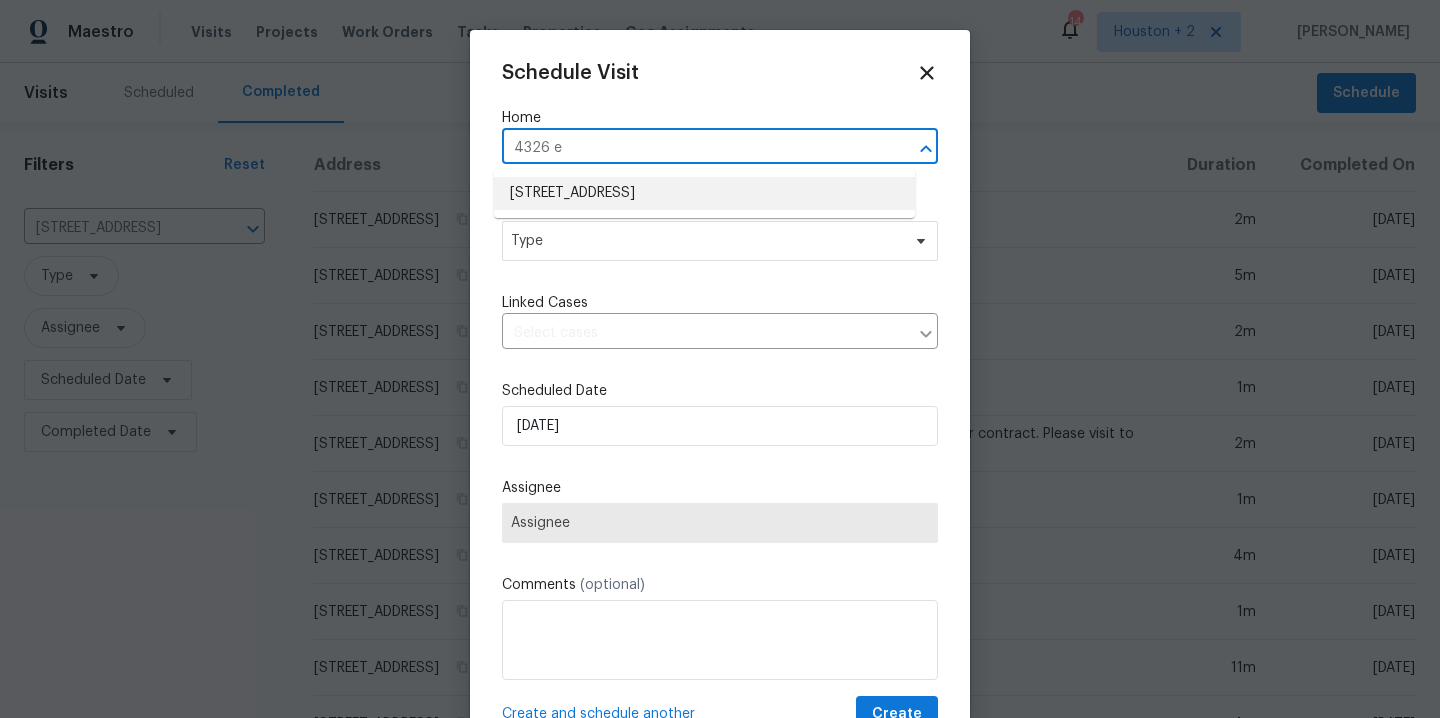click on "4326 Eaglewood Trail Dr, Fresno, TX 77545" at bounding box center [704, 193] 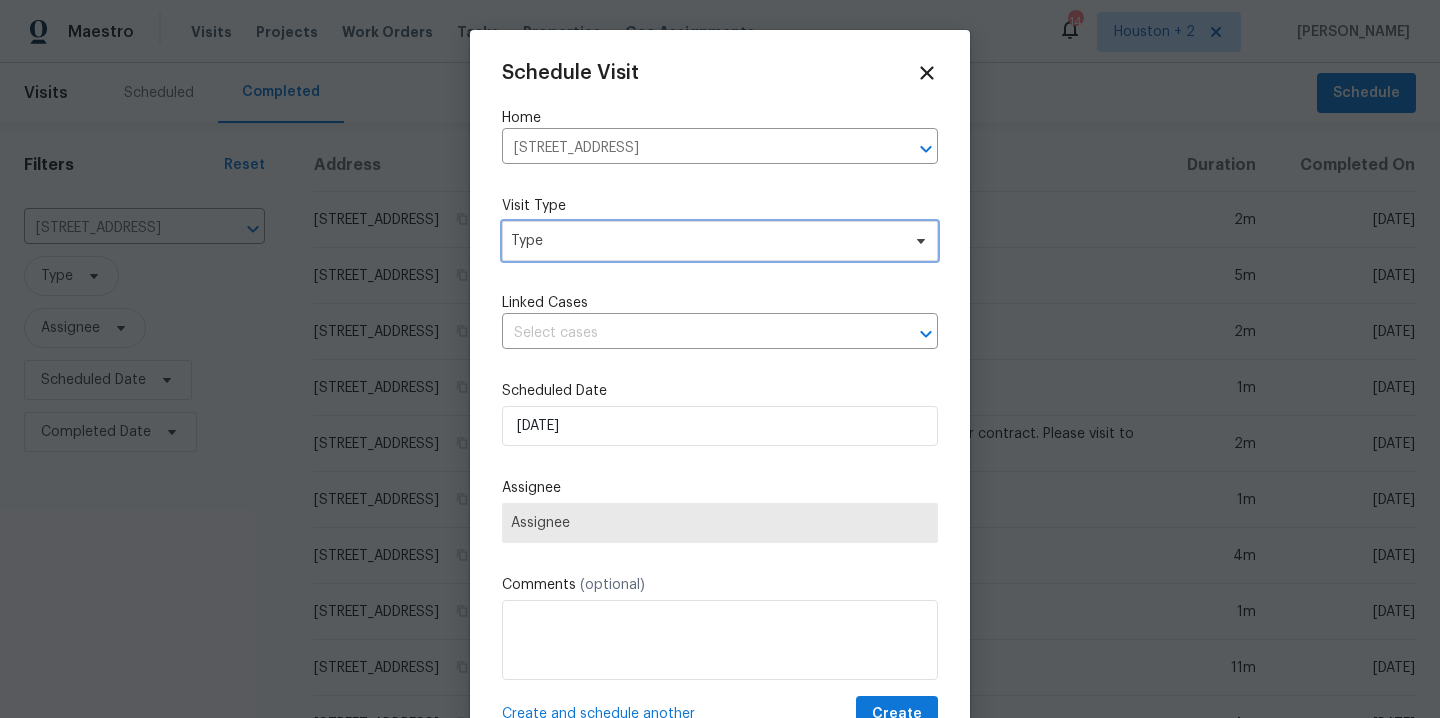 click on "Type" at bounding box center [705, 241] 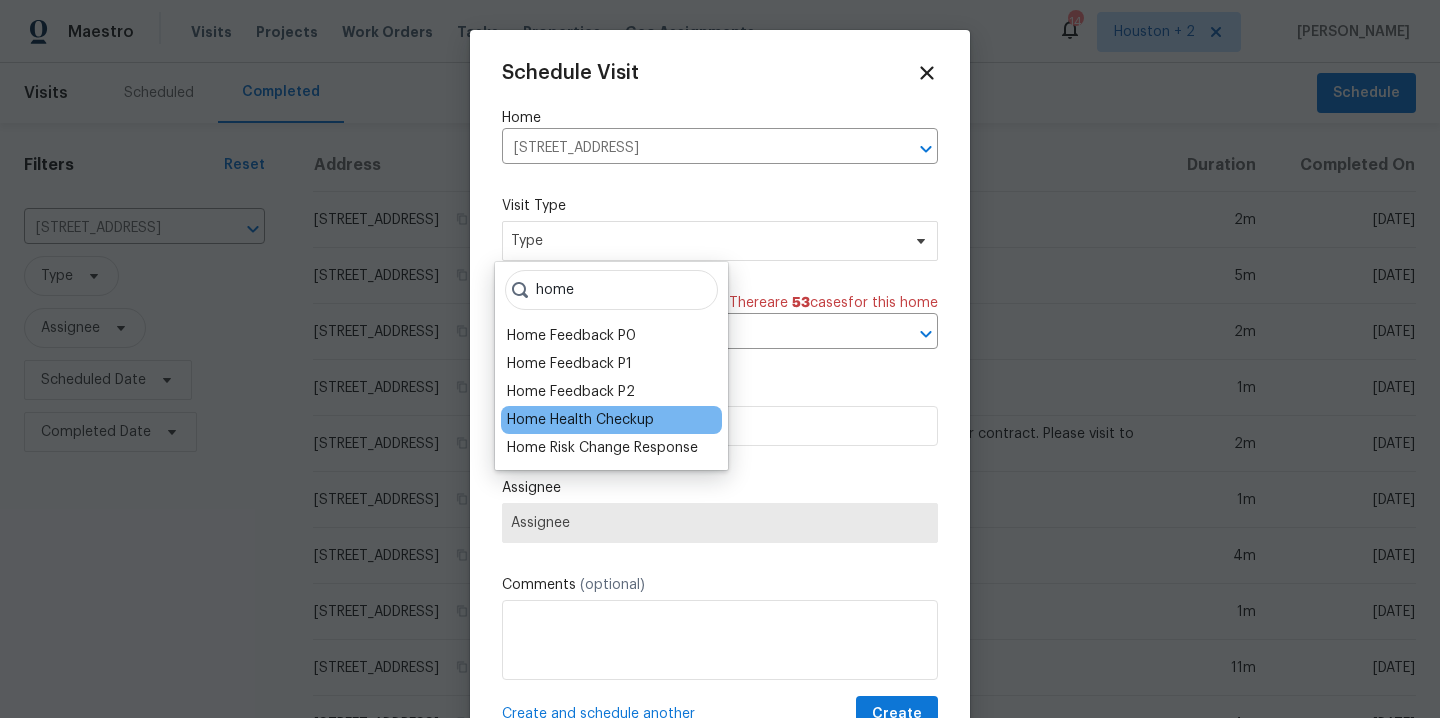 type on "home" 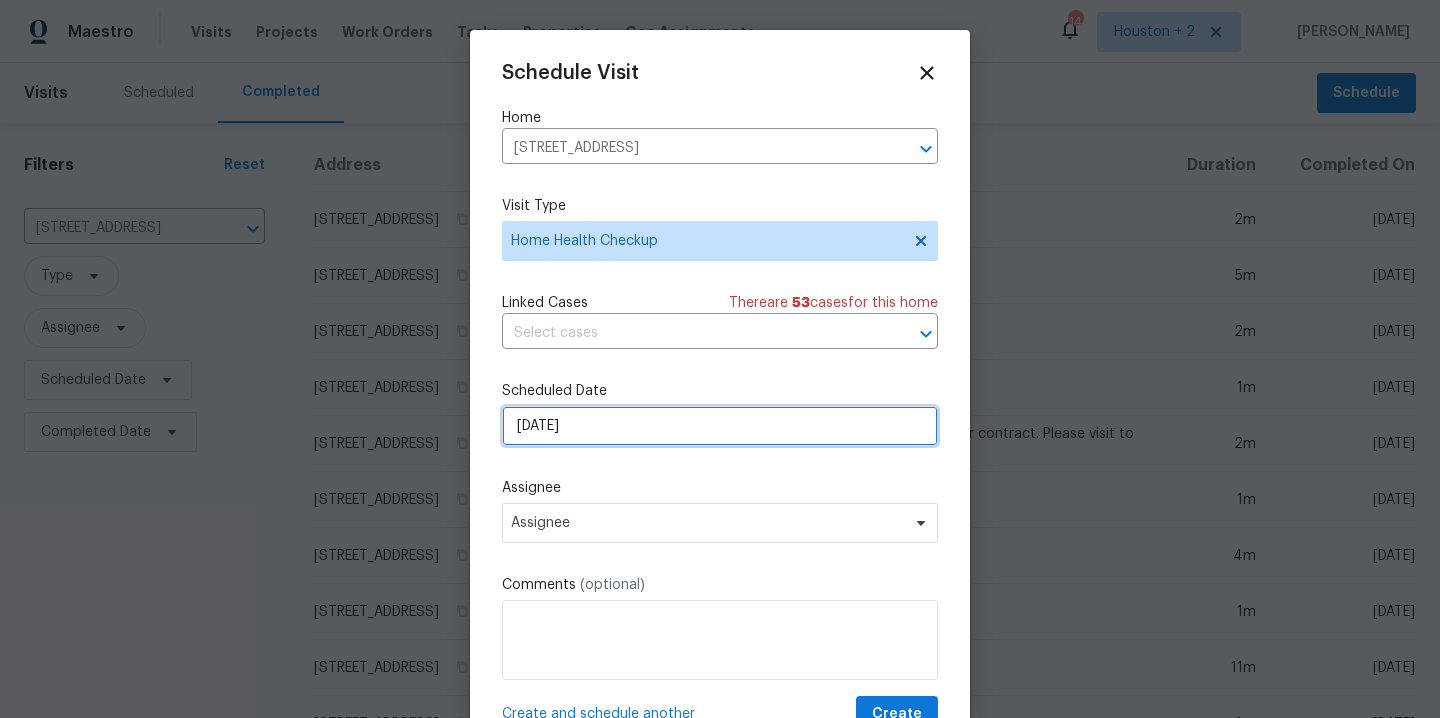 click on "7/18/2025" at bounding box center [720, 426] 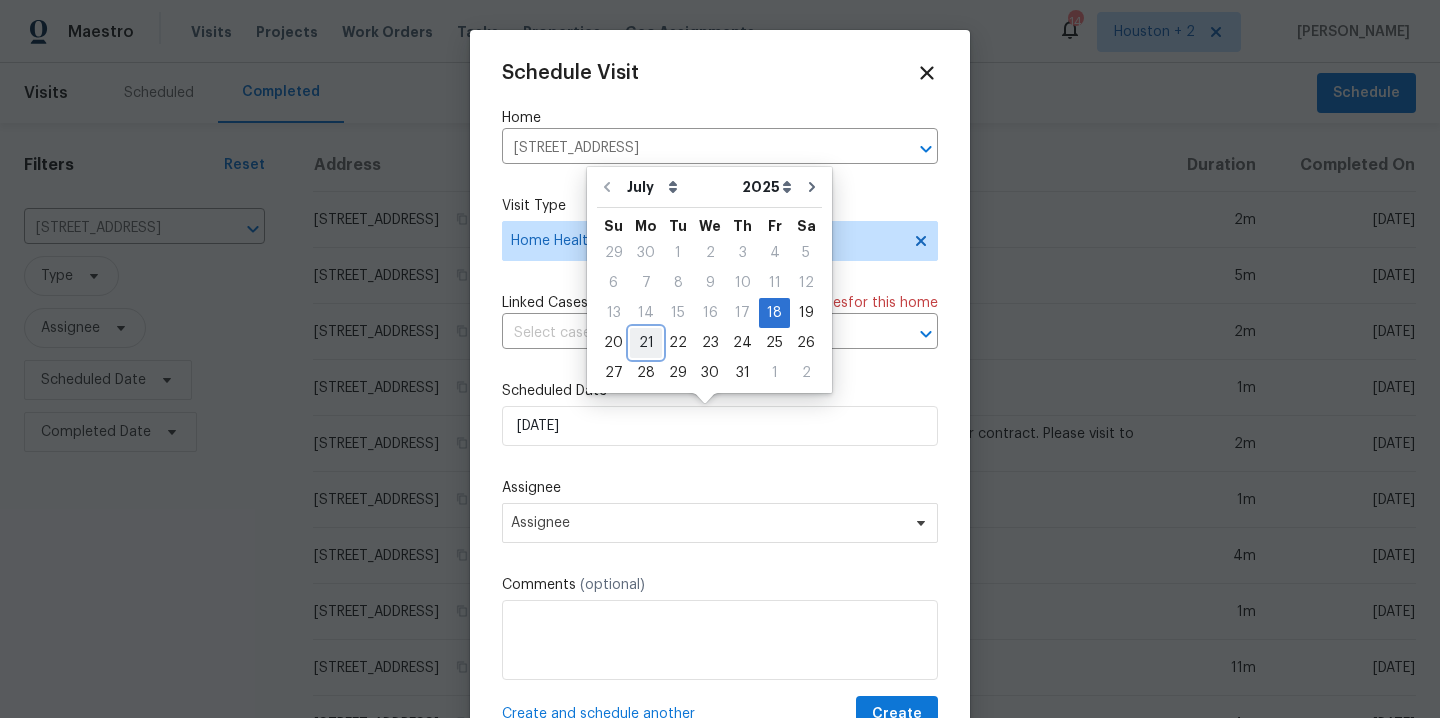click on "21" at bounding box center [646, 343] 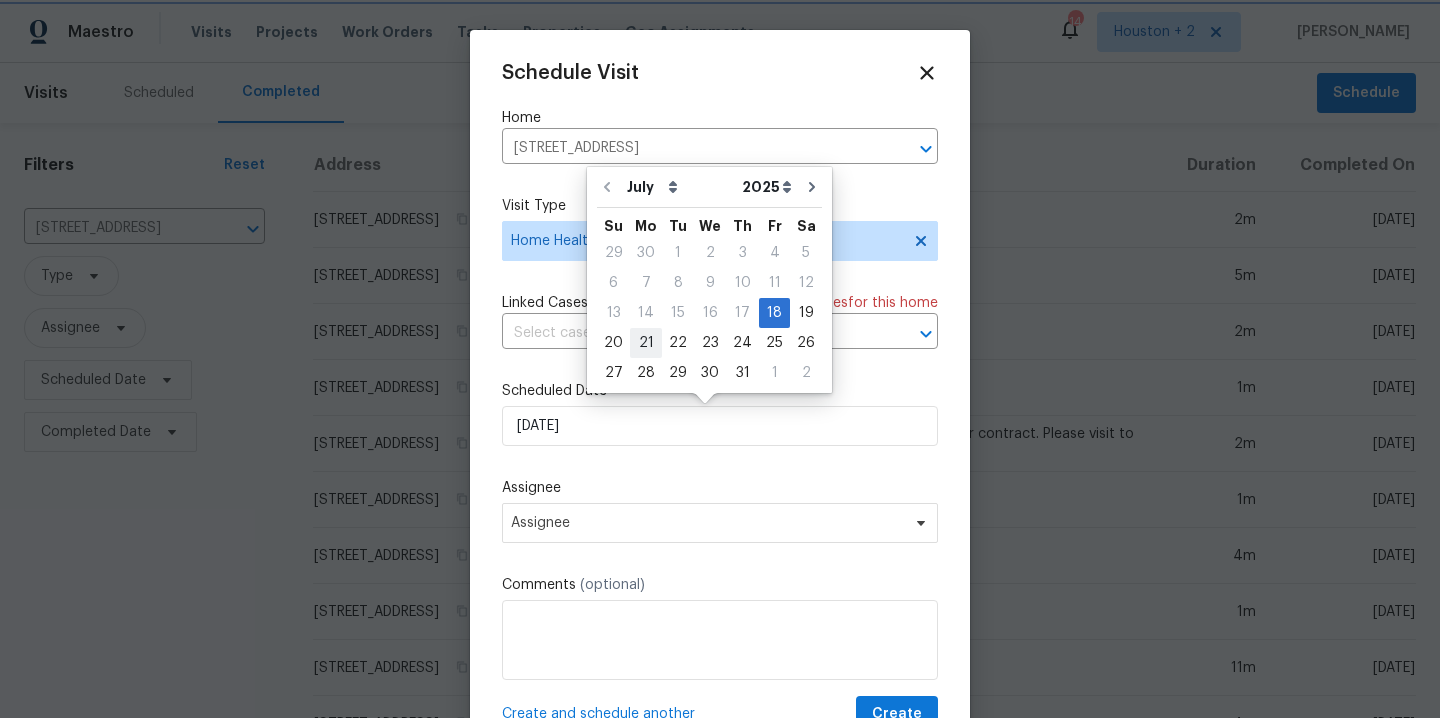 type on "7/21/2025" 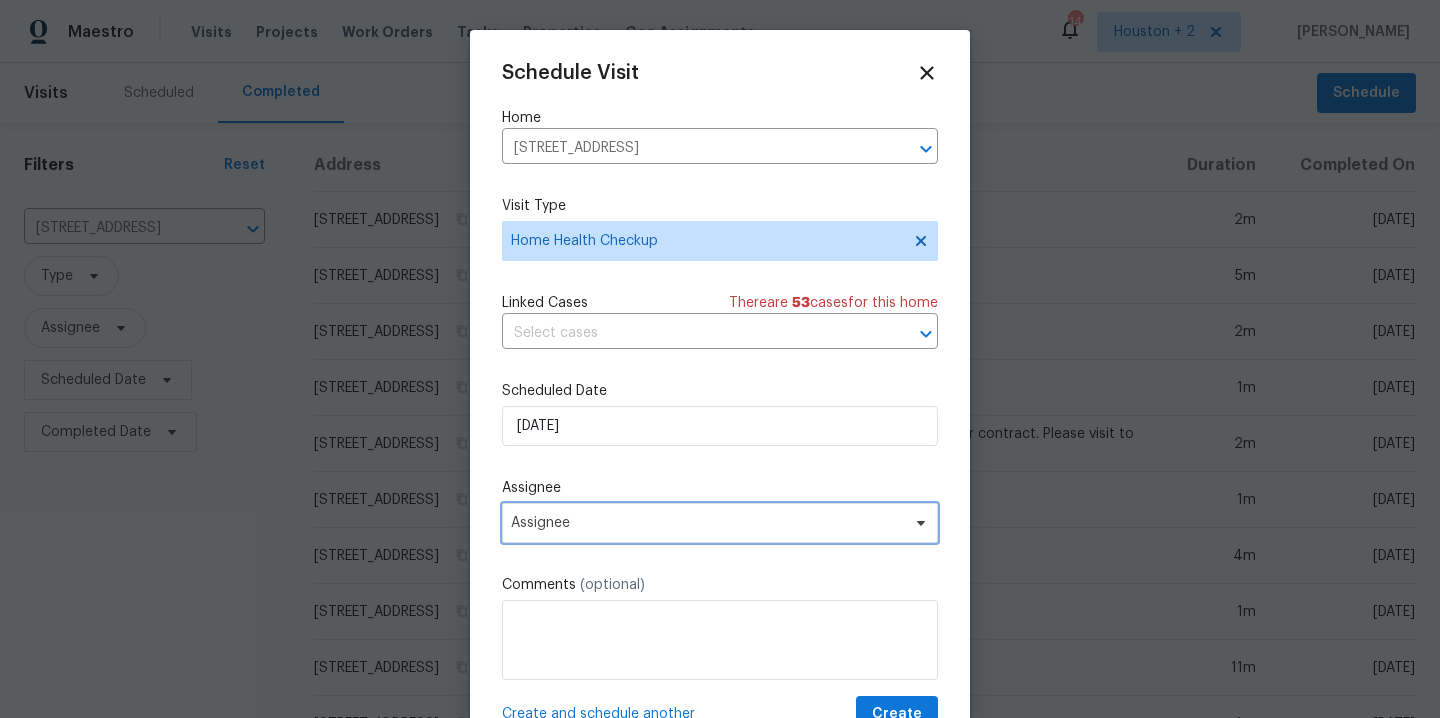 click on "Assignee" at bounding box center [720, 523] 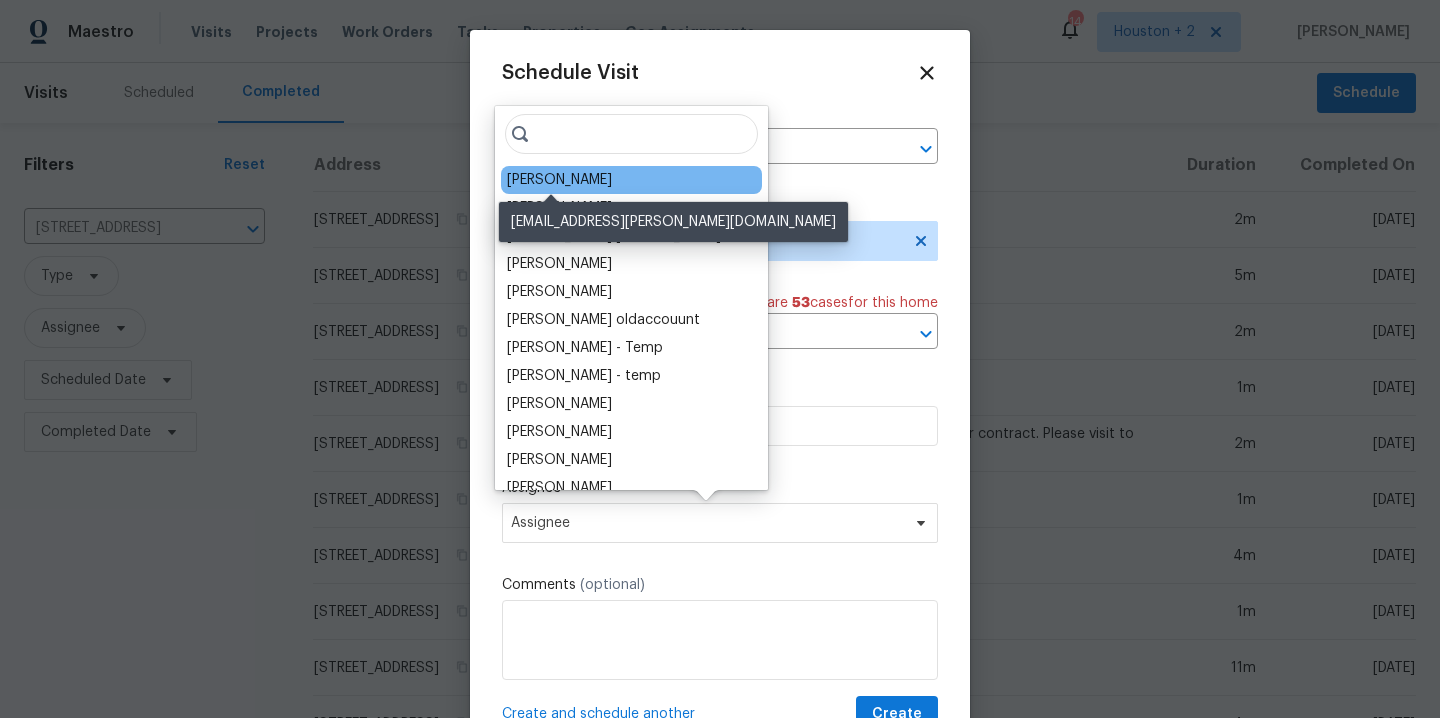 click on "[PERSON_NAME]" at bounding box center (559, 180) 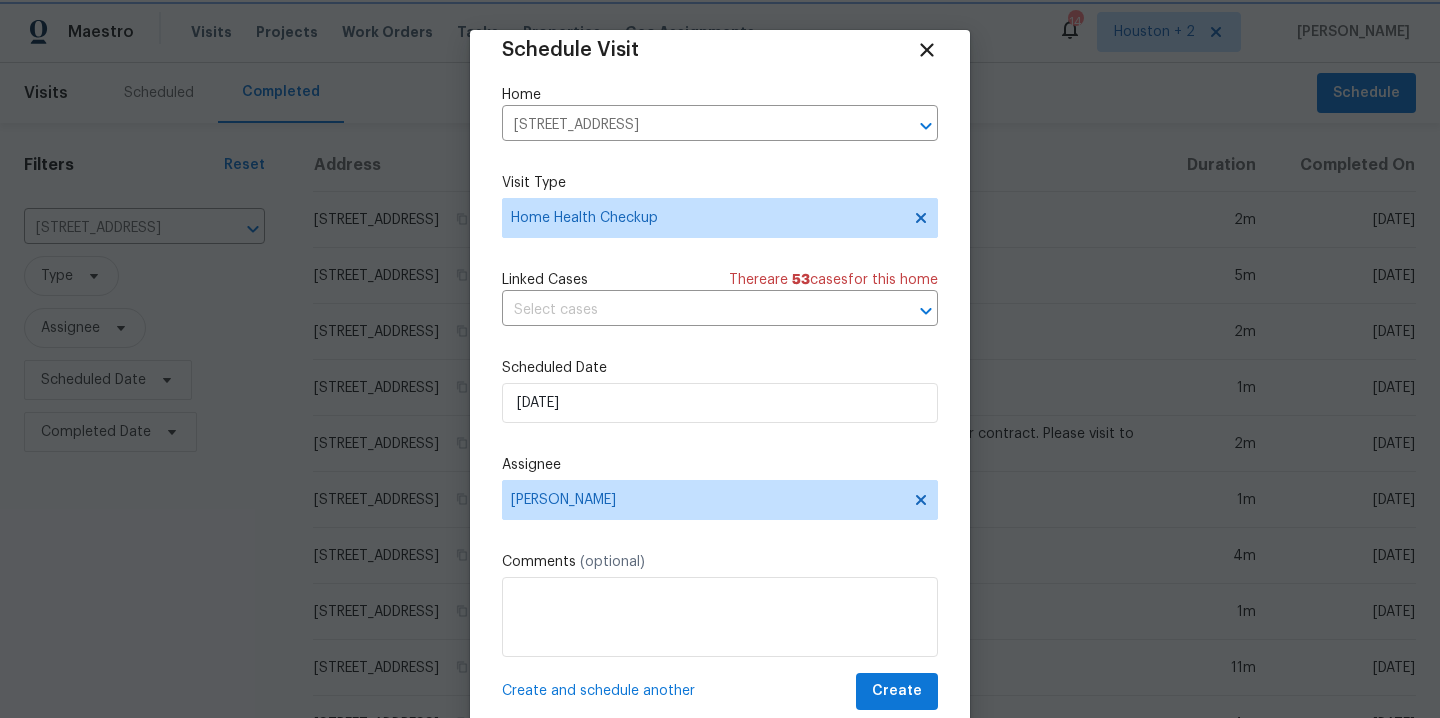scroll, scrollTop: 36, scrollLeft: 0, axis: vertical 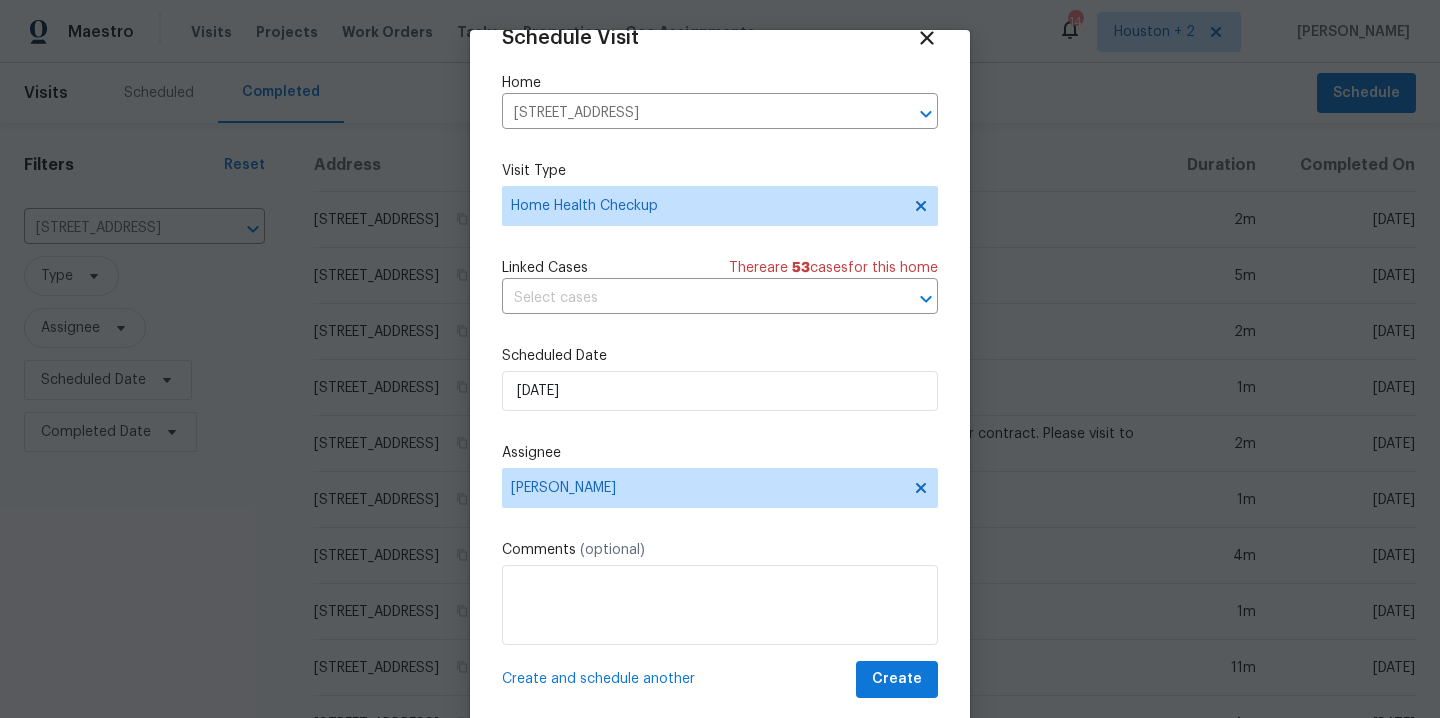 drag, startPoint x: 794, startPoint y: 670, endPoint x: 843, endPoint y: 677, distance: 49.497475 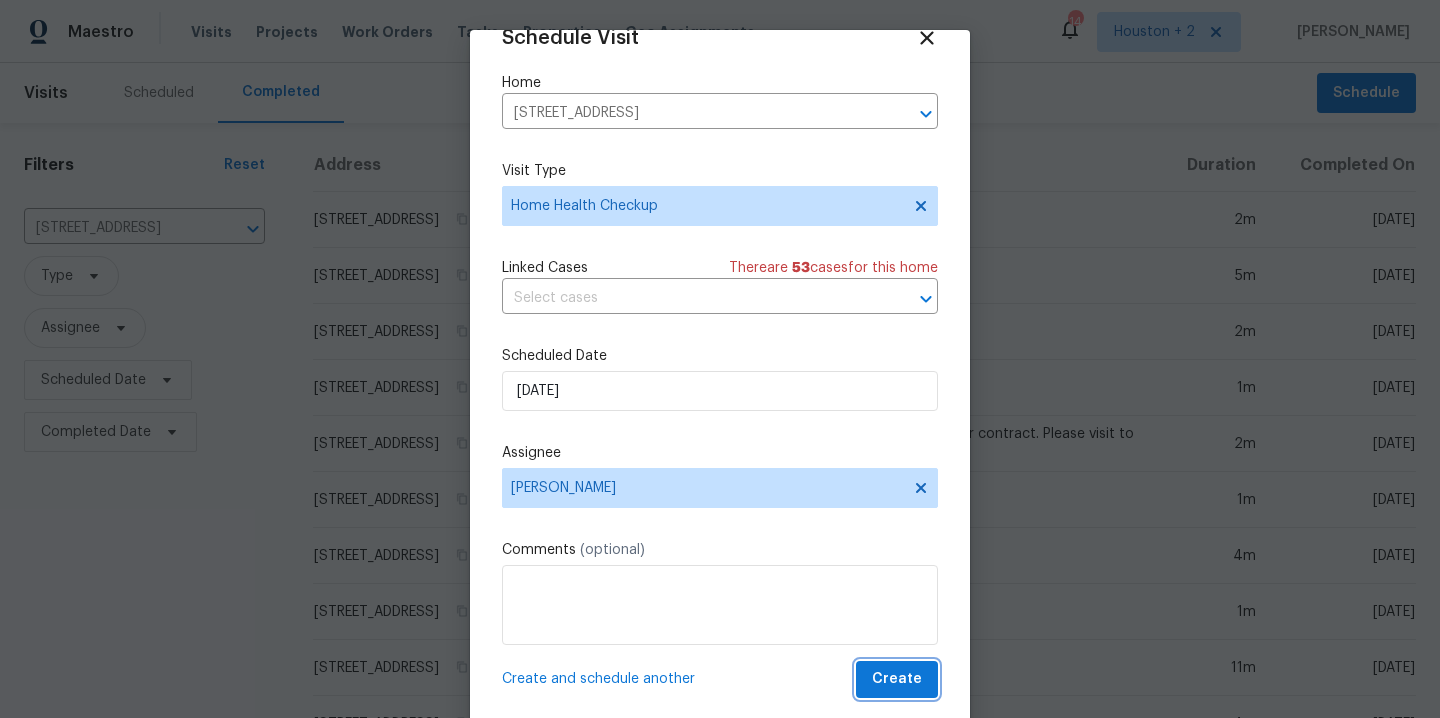 click on "Create" at bounding box center (897, 679) 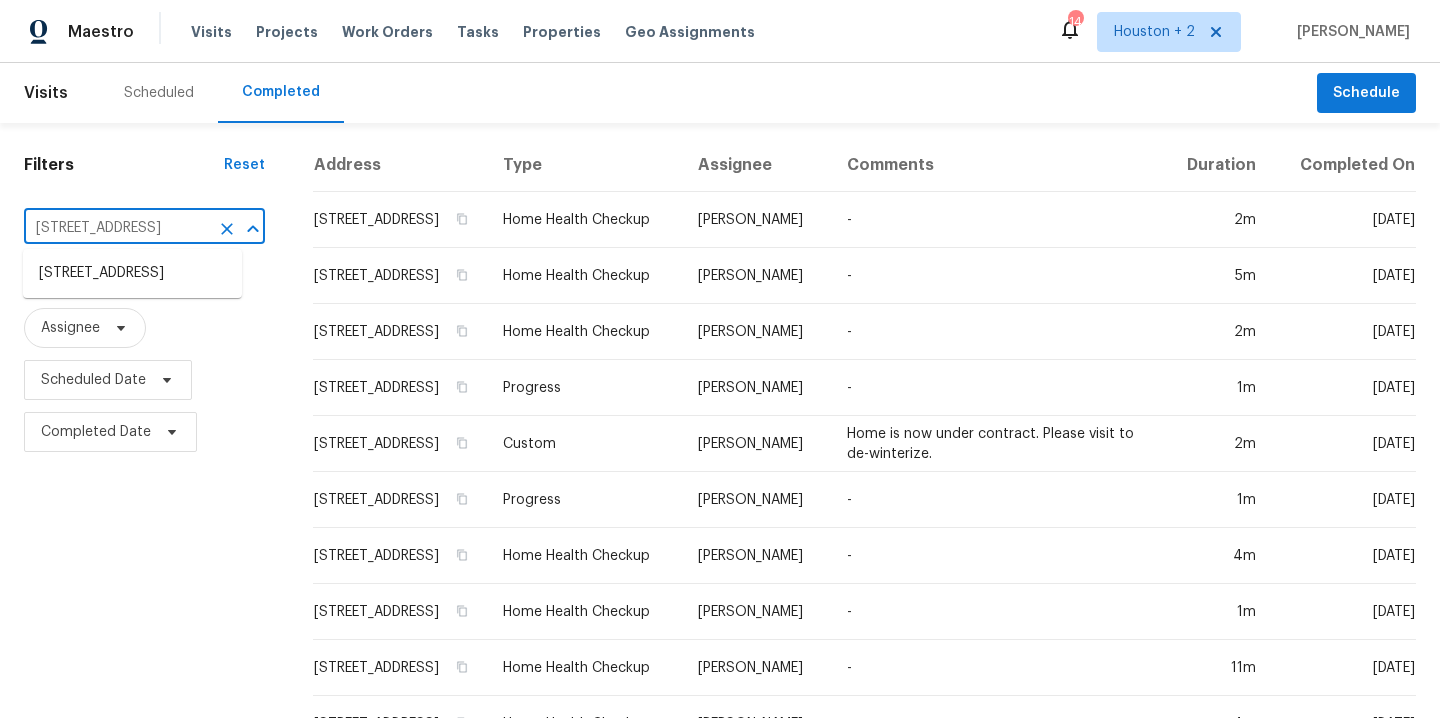 click on "4326 Eaglewood Trail Dr, Fresno, TX 77545" at bounding box center [116, 228] 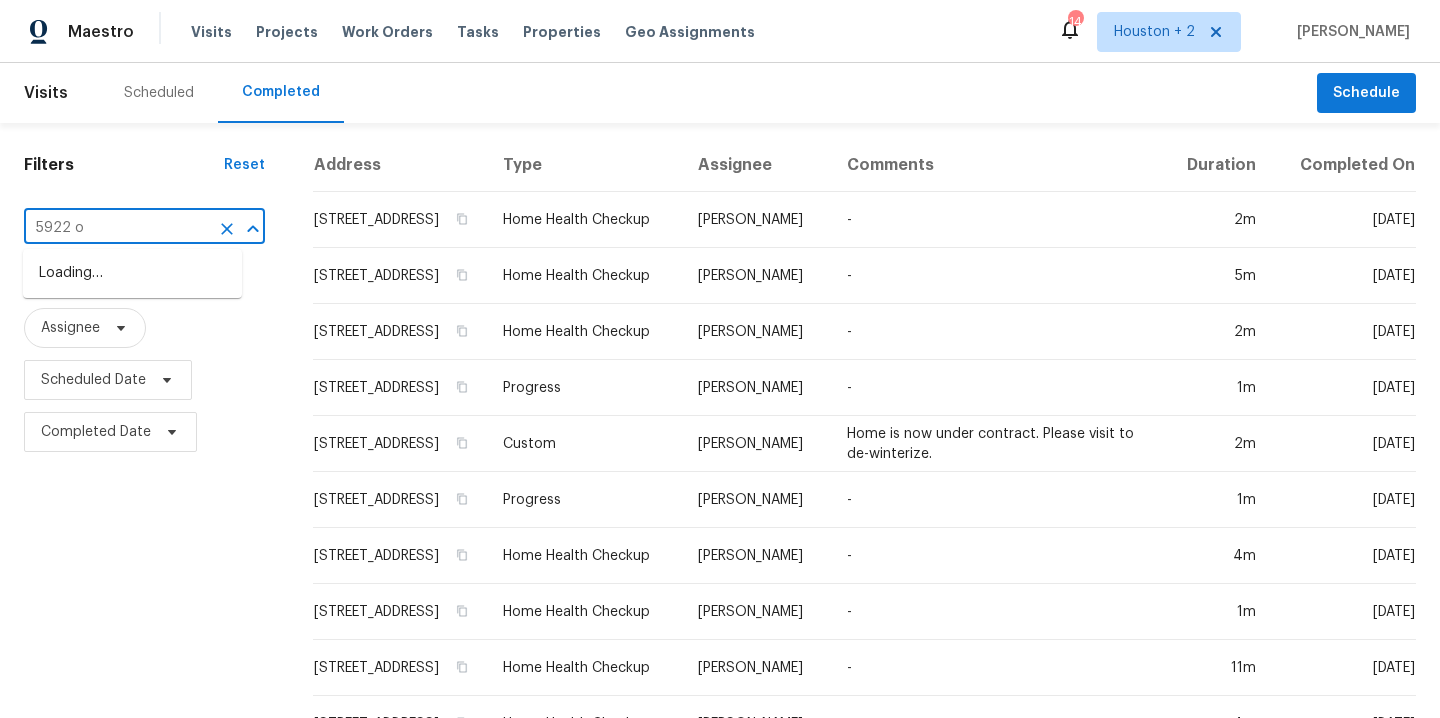 type on "5922 oa" 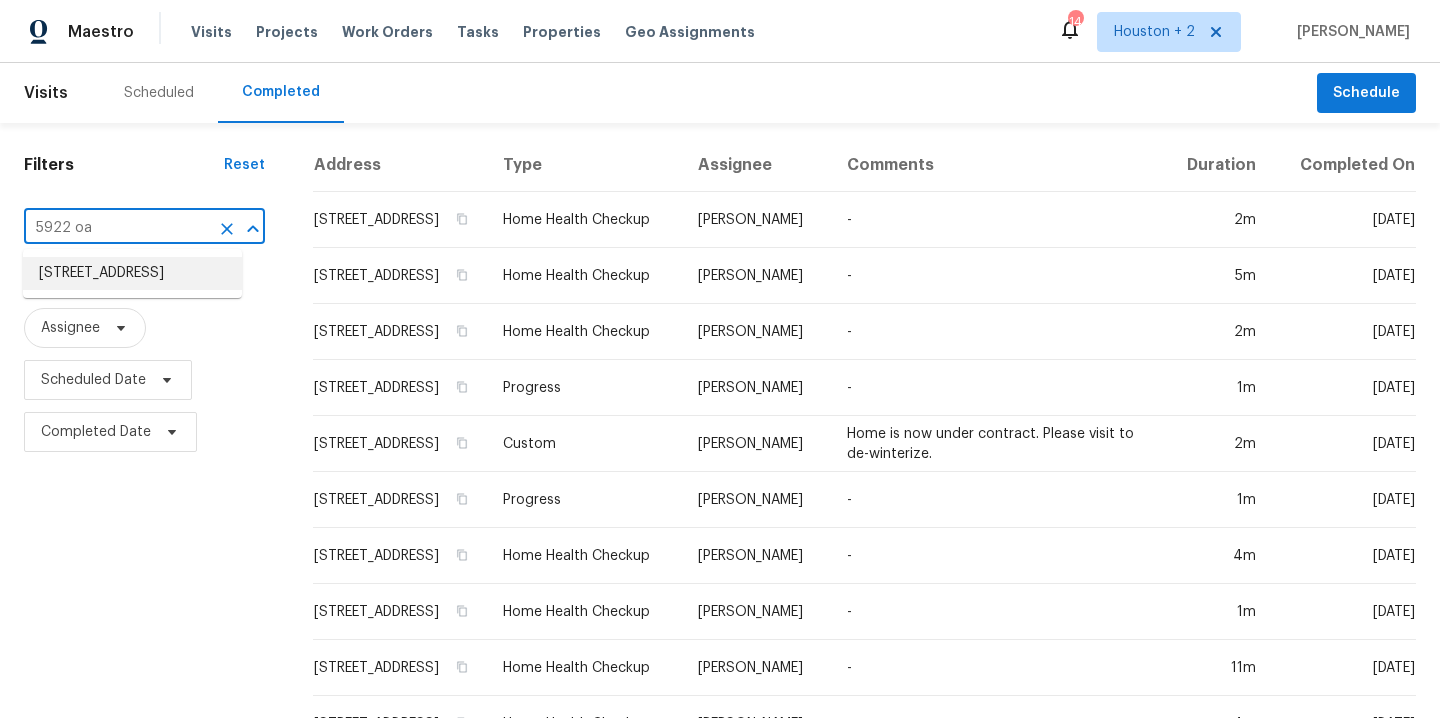 click on "5922 Oak Place Dr, Sugar Land, TX 77479" at bounding box center [132, 273] 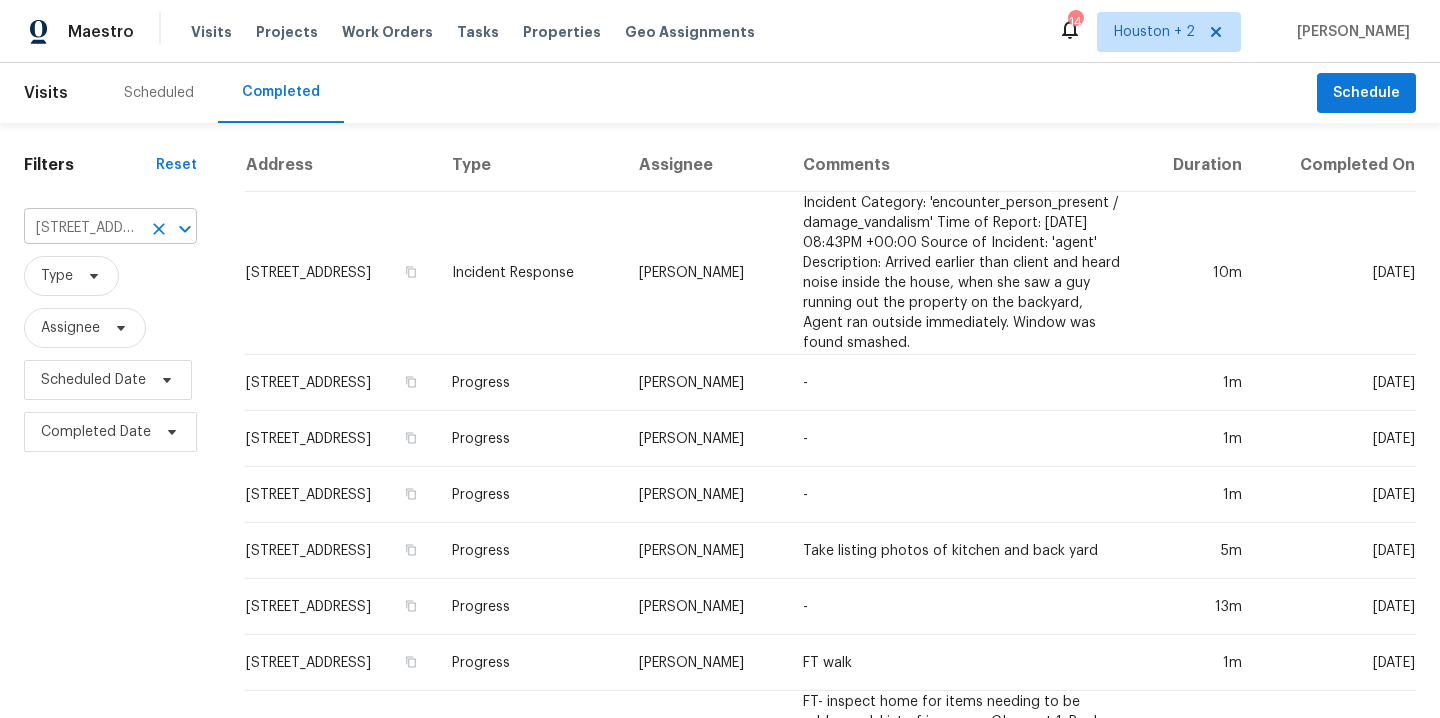 click on "5922 Oak Place Dr, Sugar Land, TX 77479" at bounding box center [82, 228] 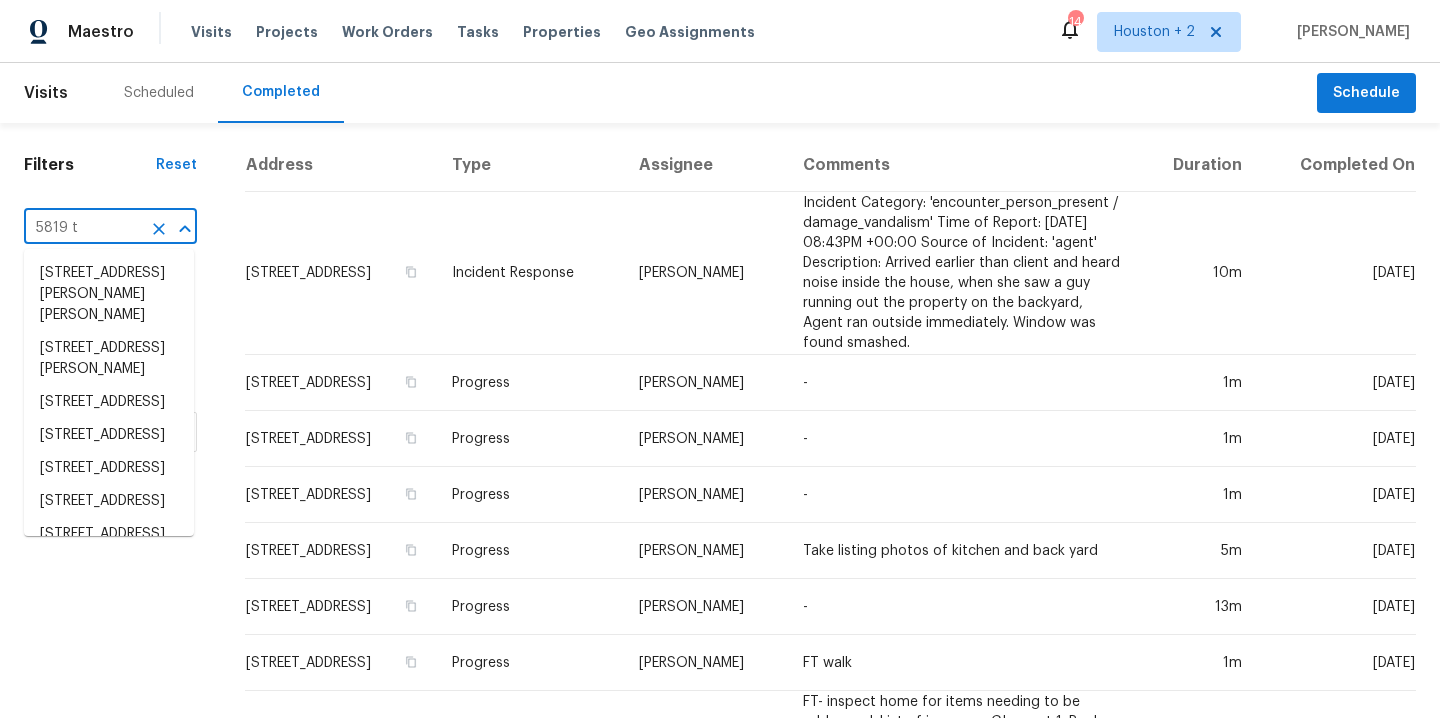 type on "5819 ti" 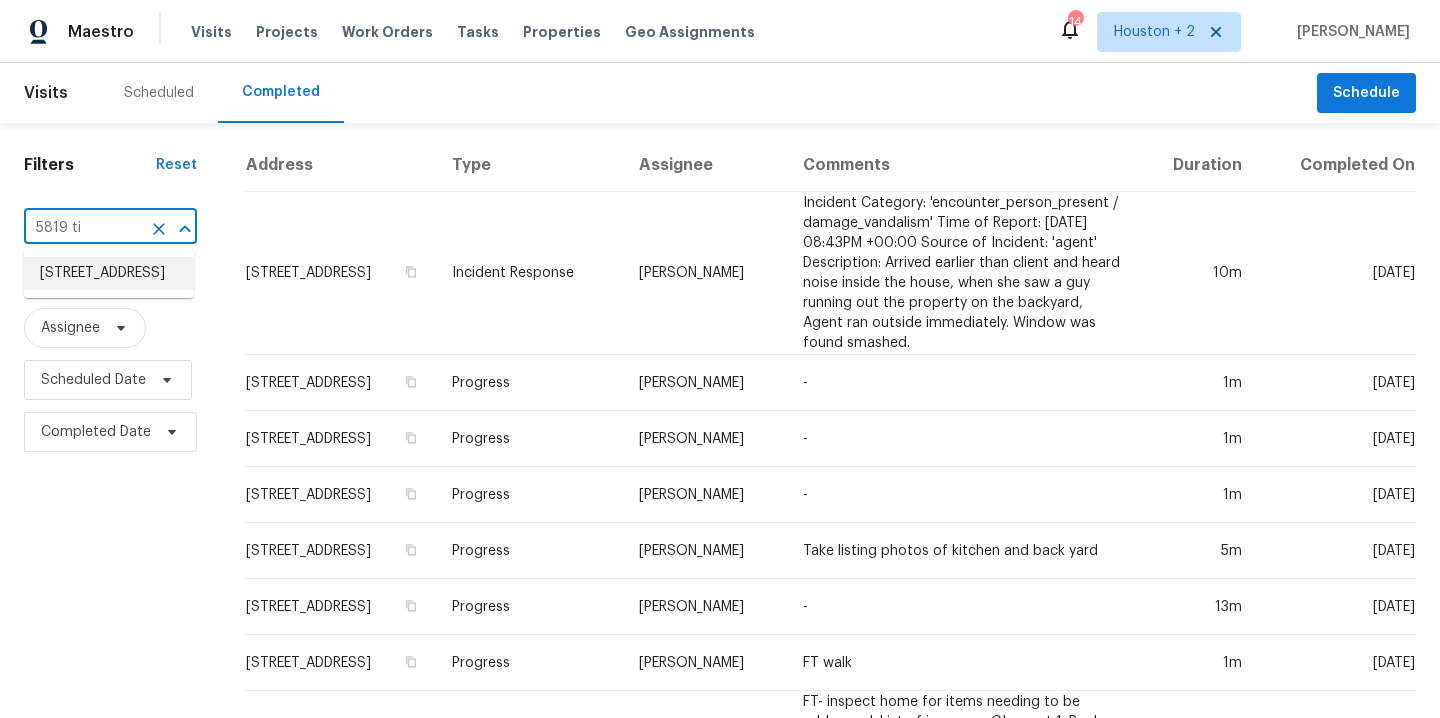 click on "5819 Tidewater Dr, Houston, TX 77085" at bounding box center (109, 273) 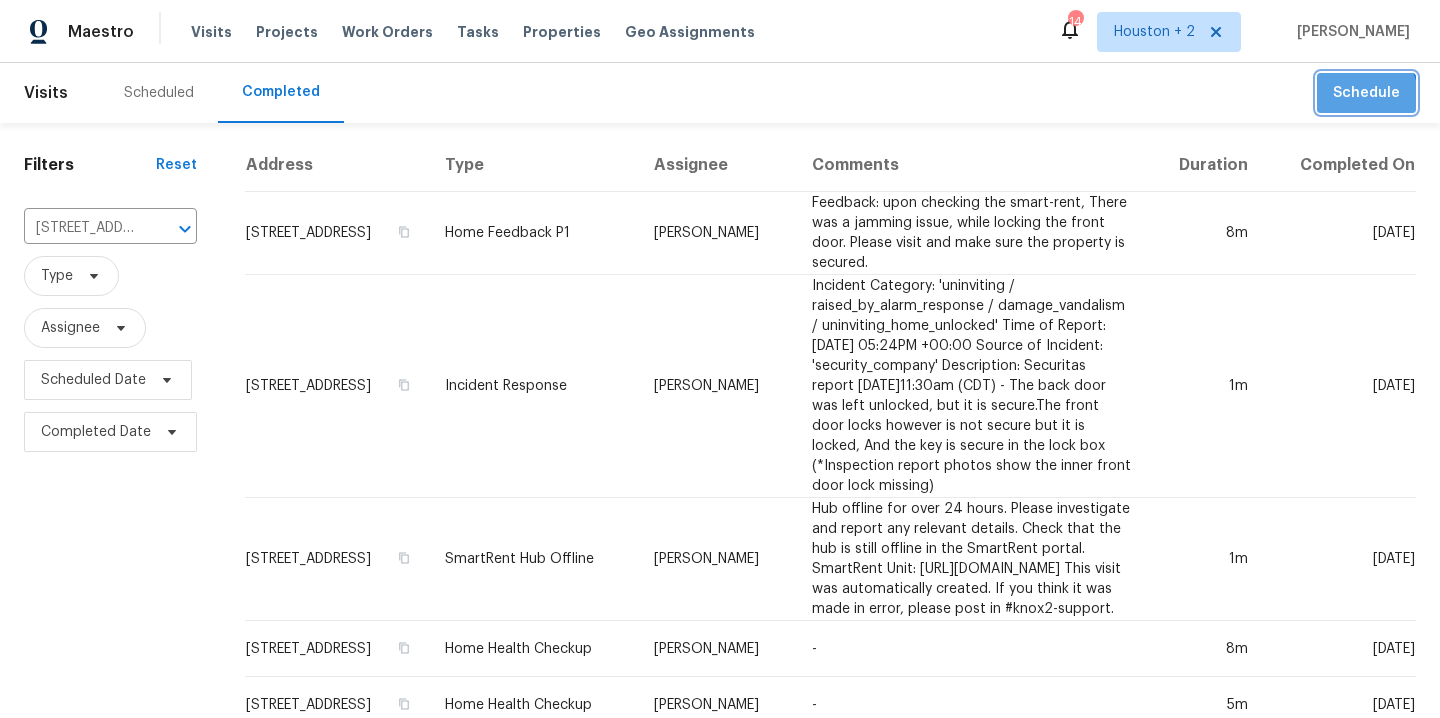 click on "Schedule" at bounding box center (1366, 93) 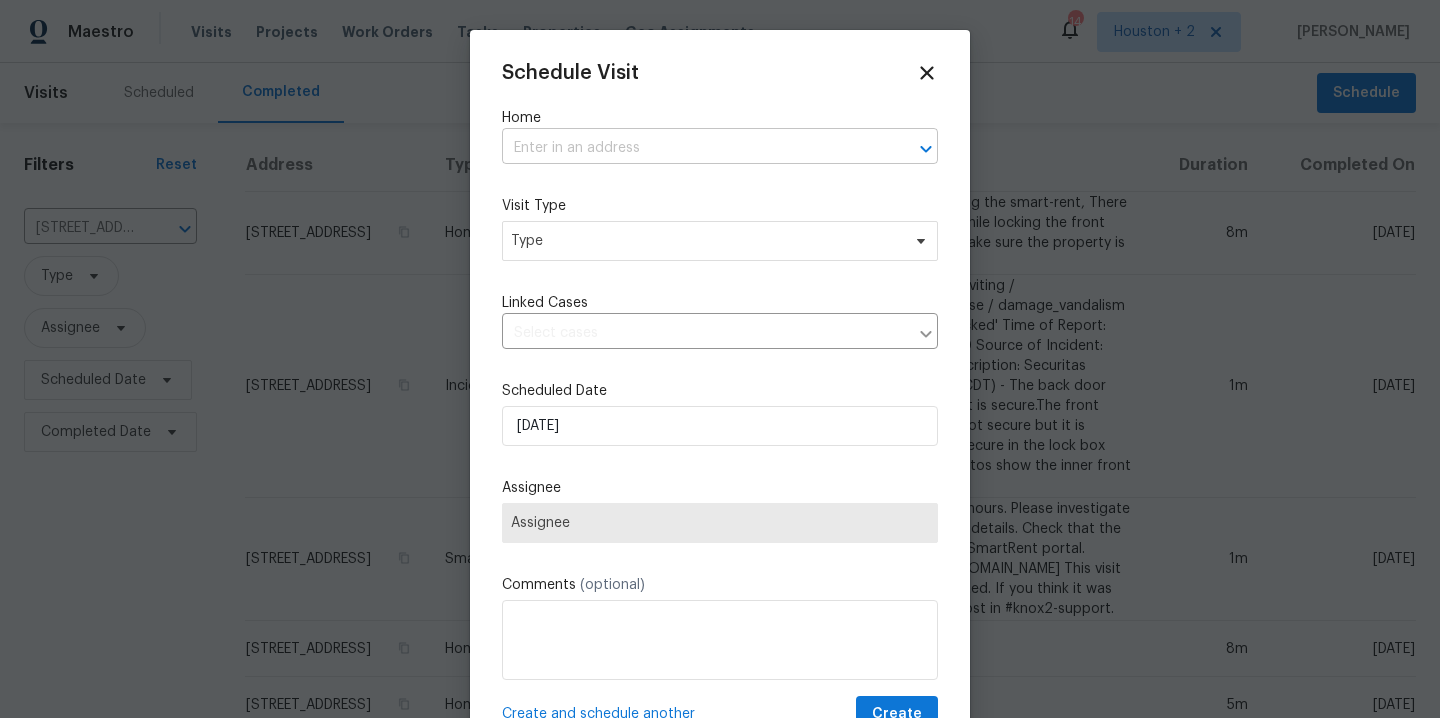 click at bounding box center [692, 148] 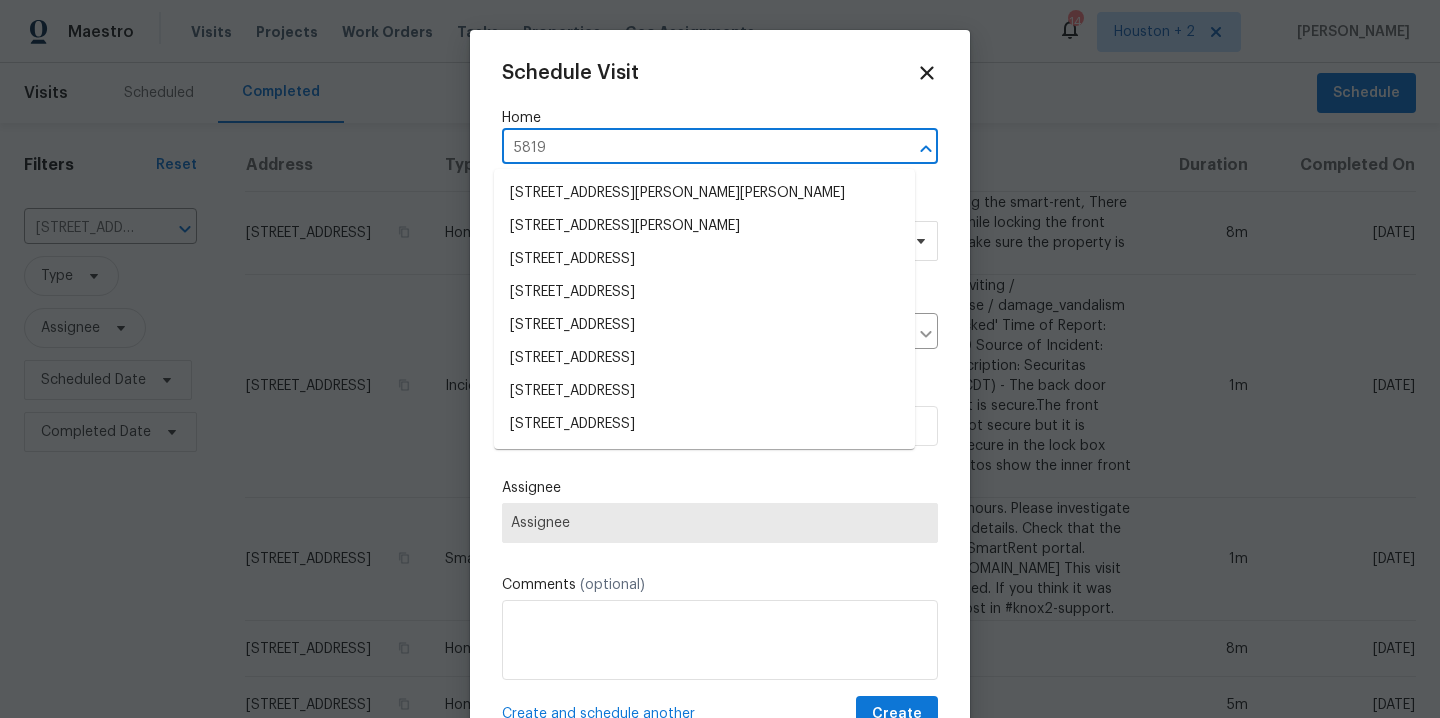 type on "5819 t" 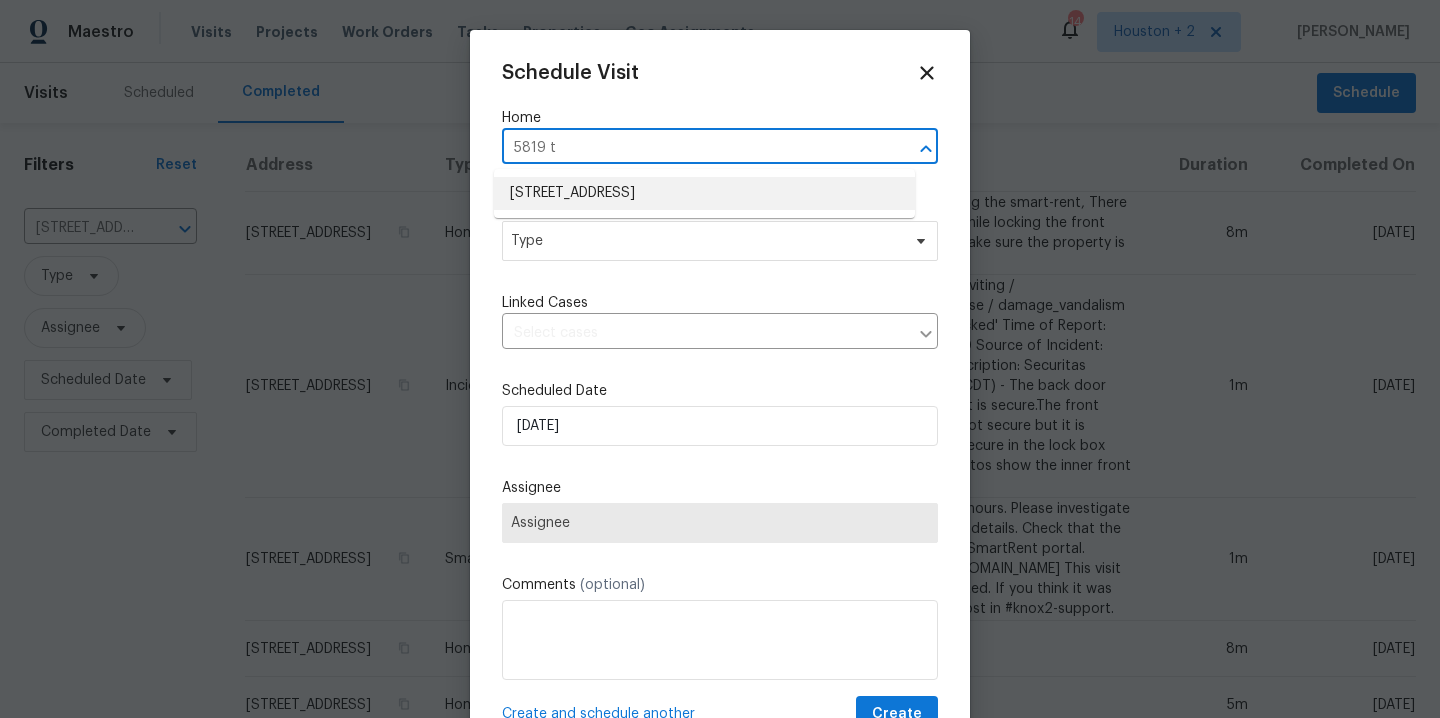 click on "5819 Tidewater Dr, Houston, TX 77085" at bounding box center (704, 193) 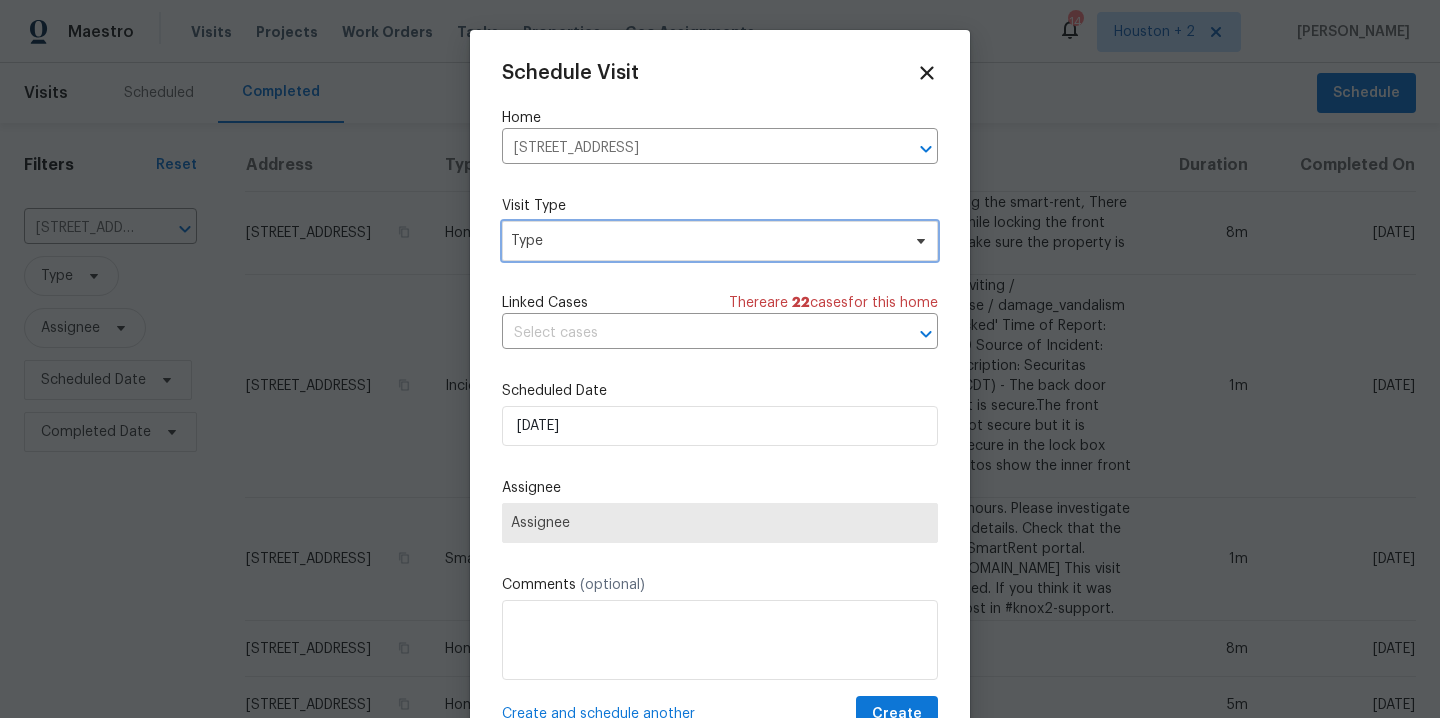 click on "Type" at bounding box center (705, 241) 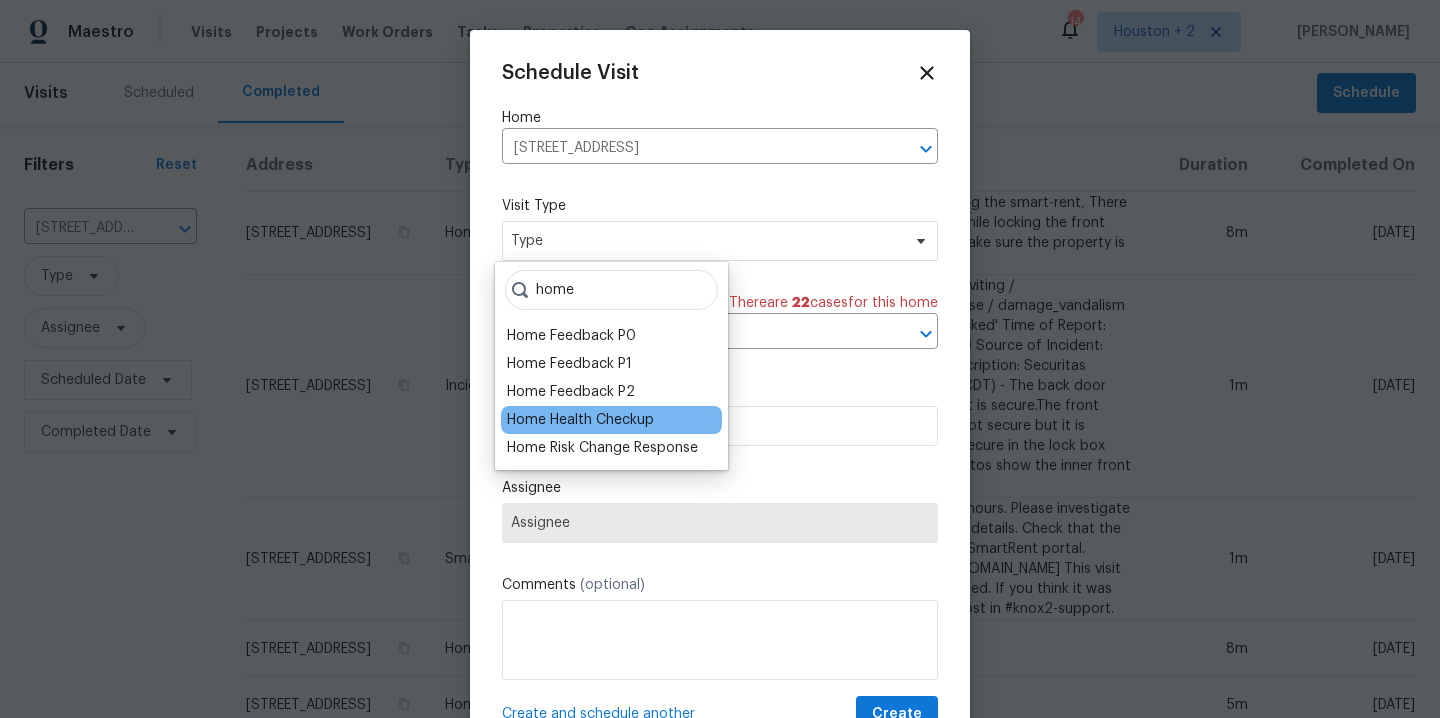 type on "home" 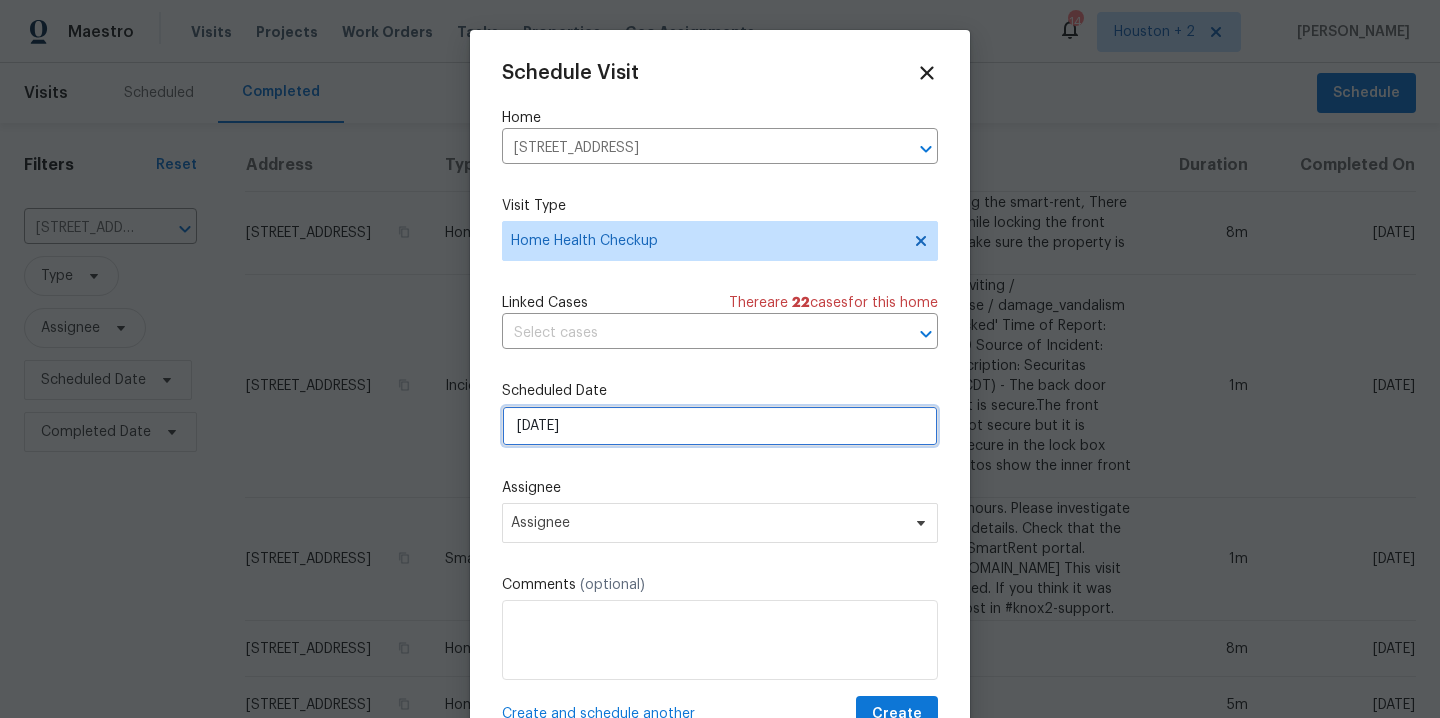 click on "7/18/2025" at bounding box center [720, 426] 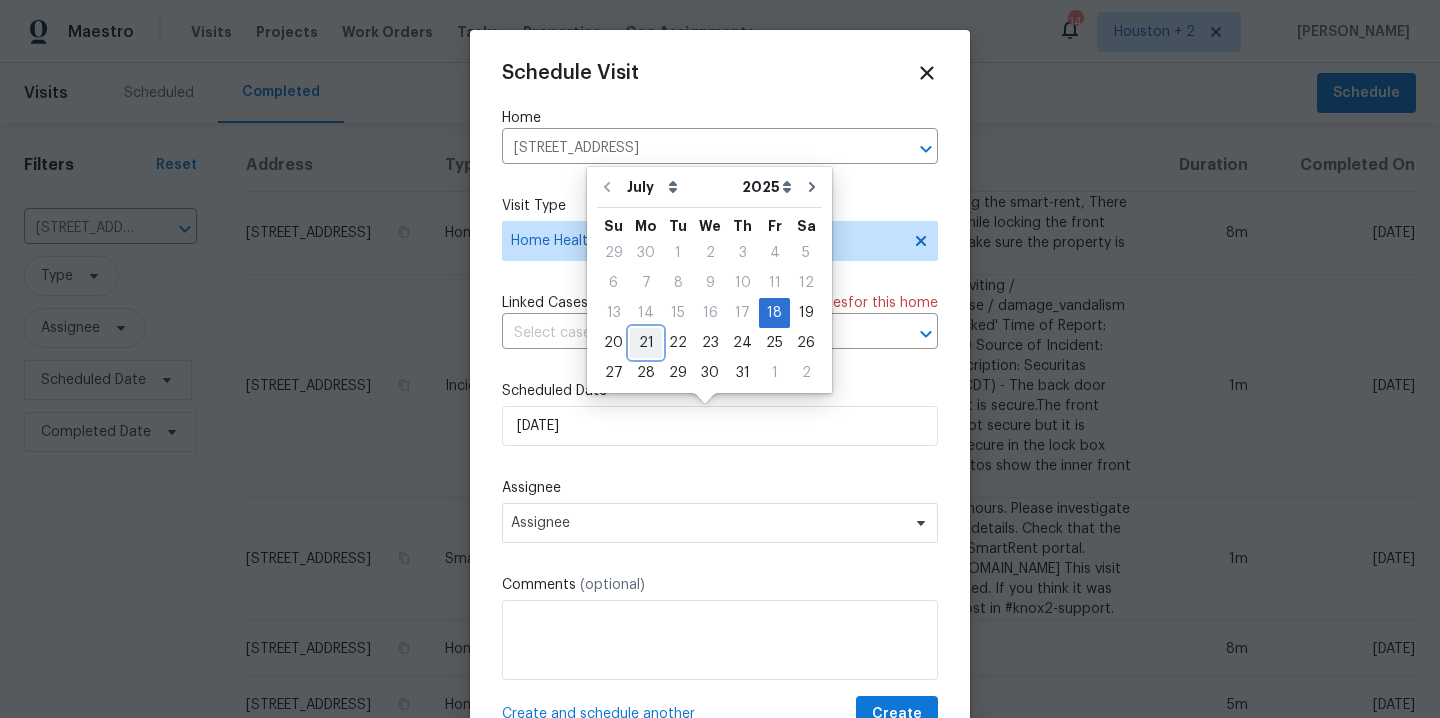click on "21" at bounding box center (646, 343) 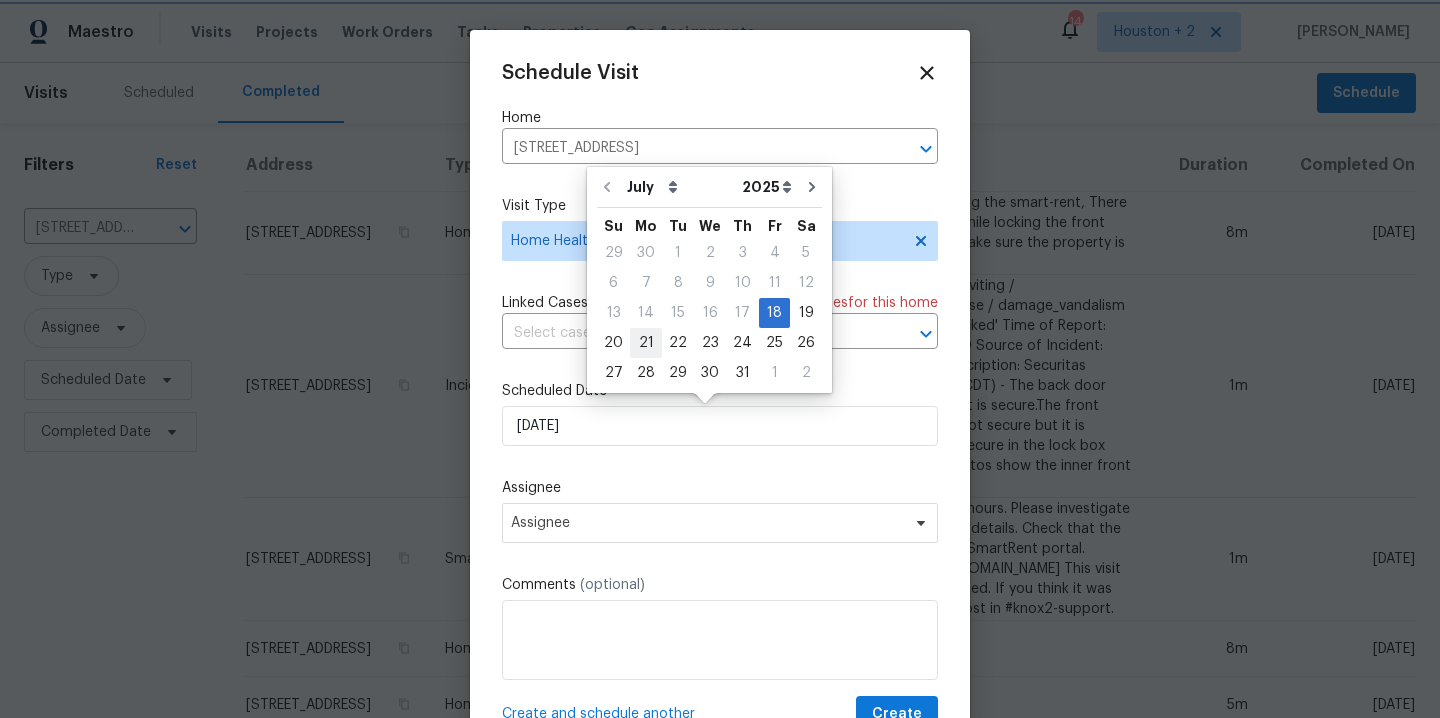 type on "7/21/2025" 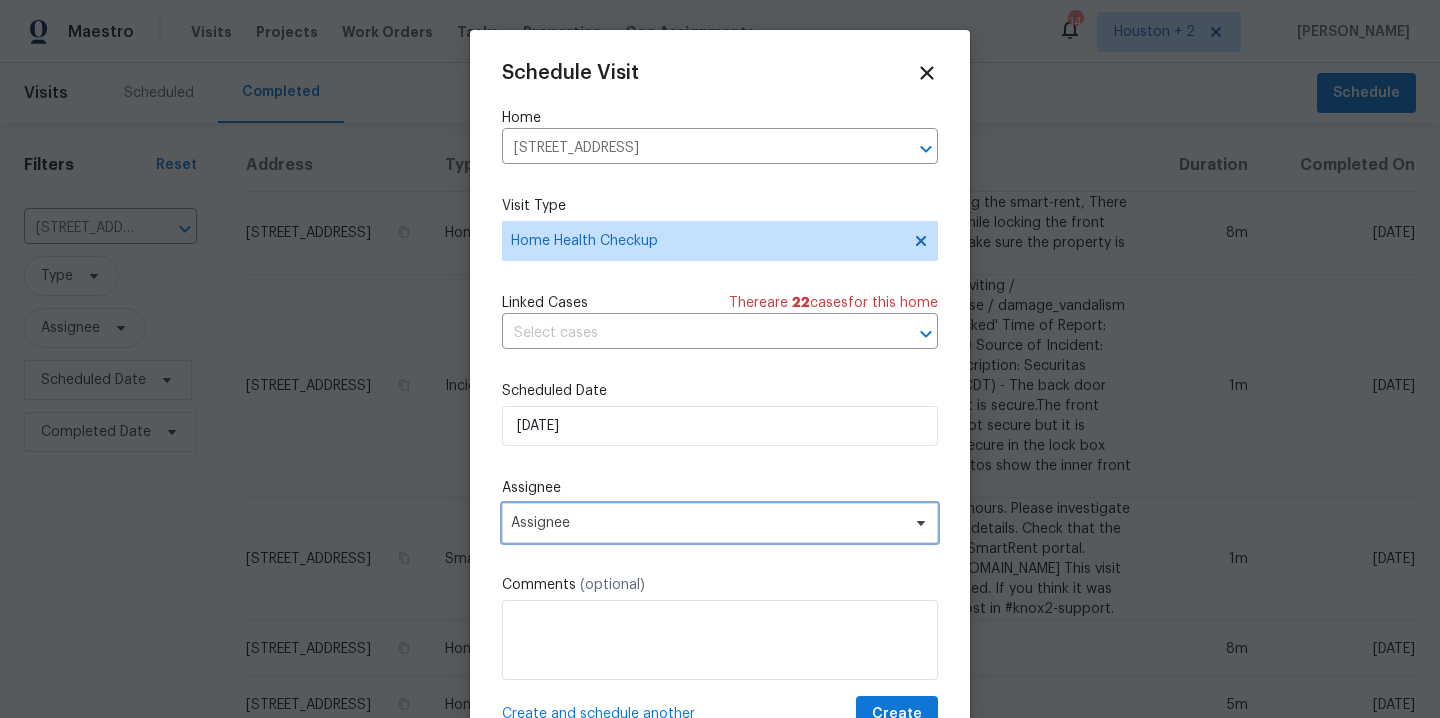 click on "Assignee" at bounding box center (707, 523) 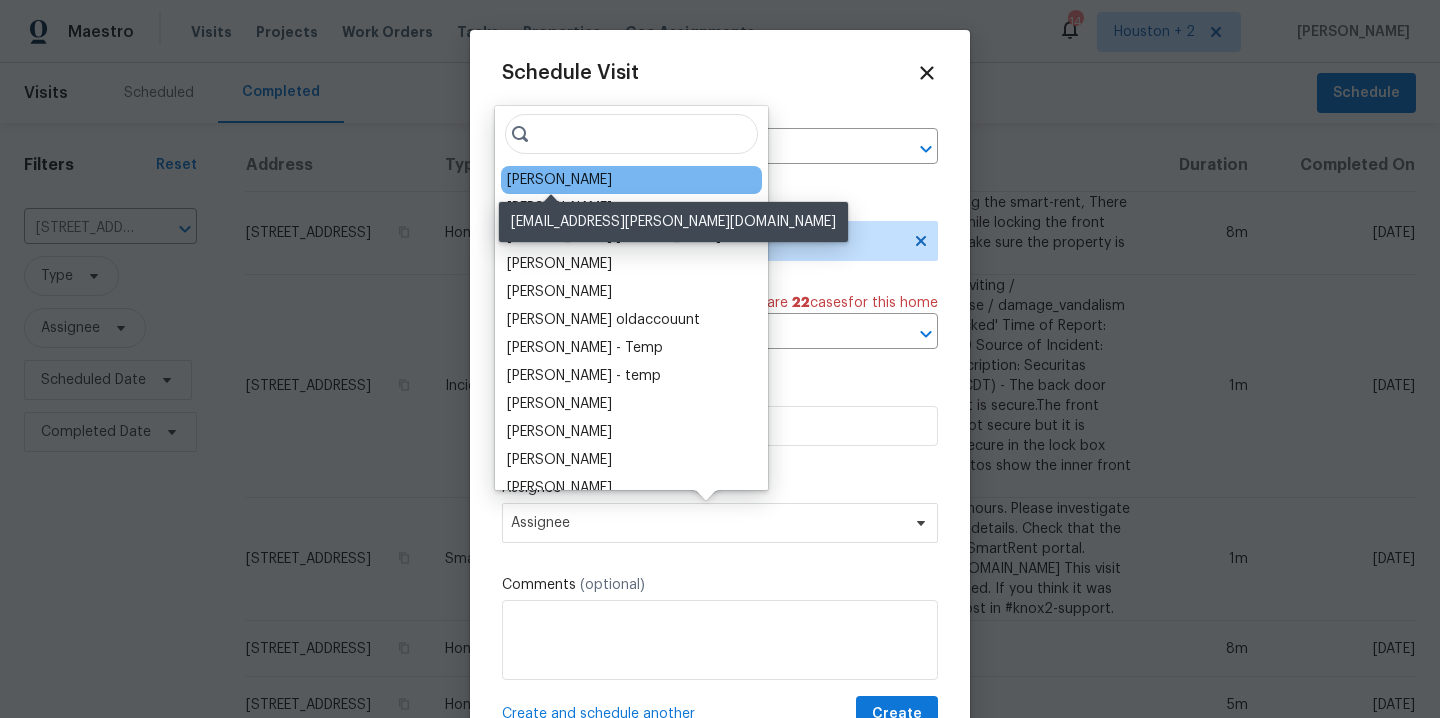 click on "[PERSON_NAME]" at bounding box center [559, 180] 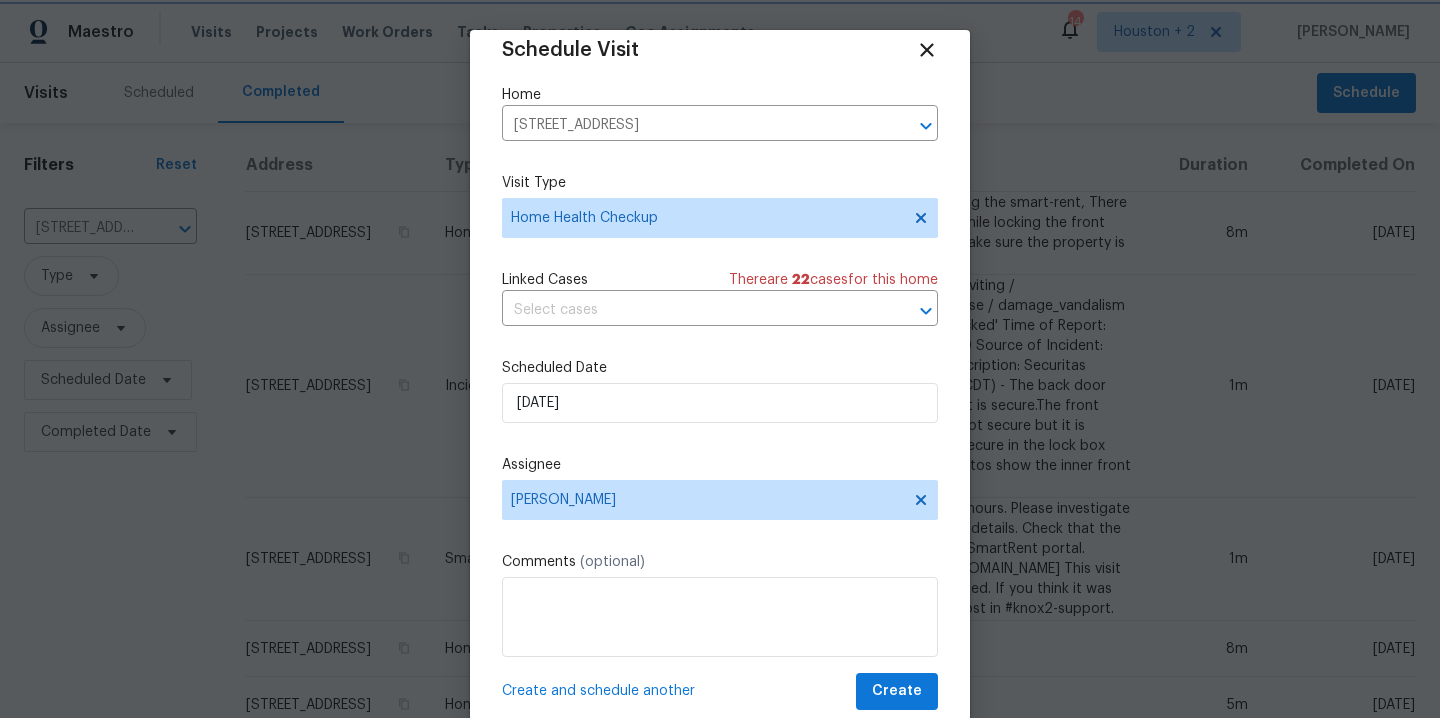 scroll, scrollTop: 36, scrollLeft: 0, axis: vertical 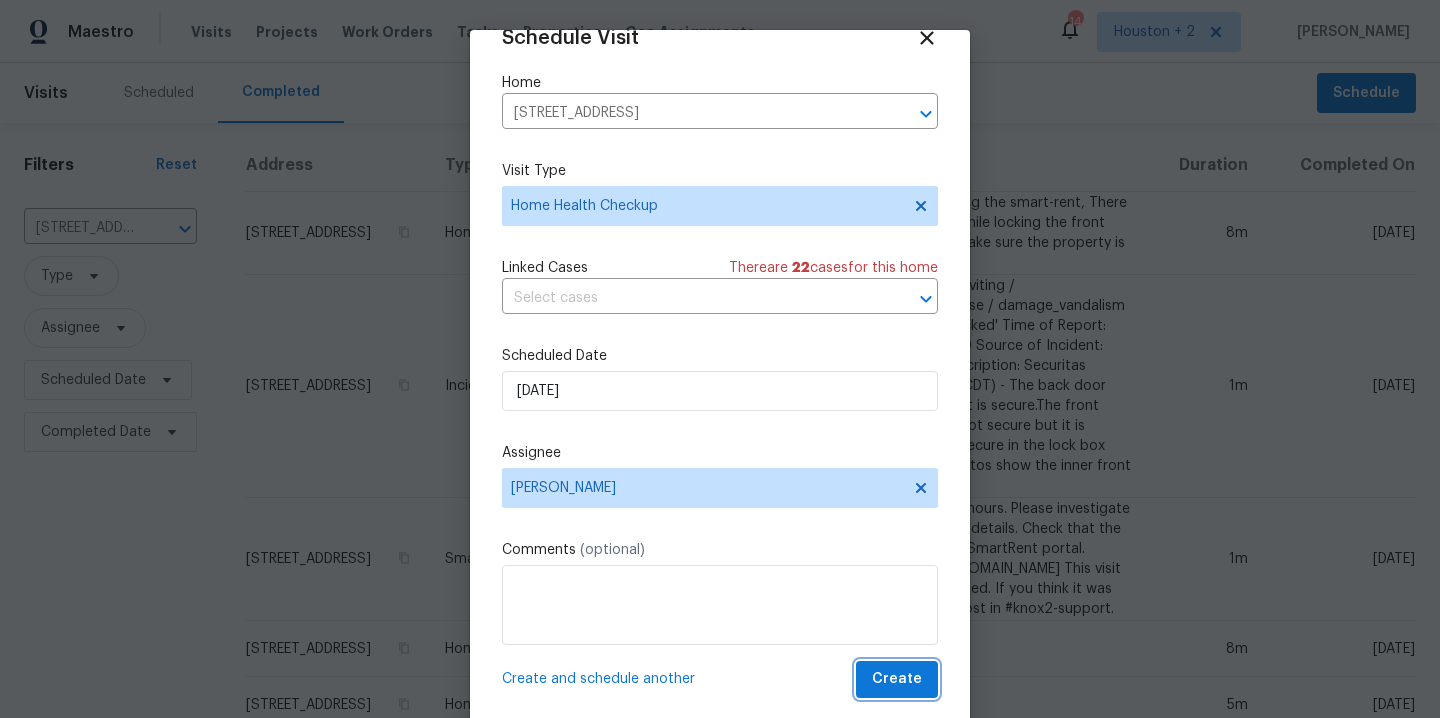 click on "Create" at bounding box center [897, 679] 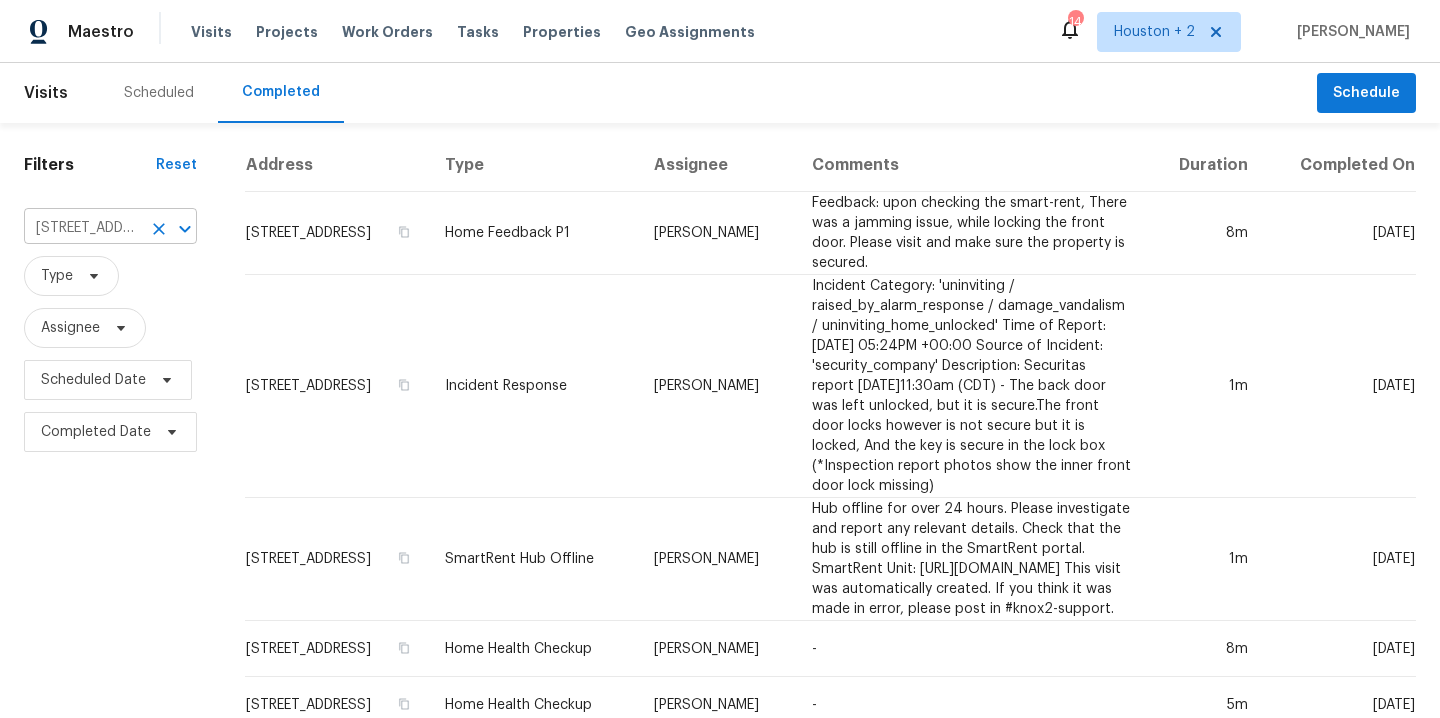 click on "5819 Tidewater Dr, Houston, TX 77085" at bounding box center [82, 228] 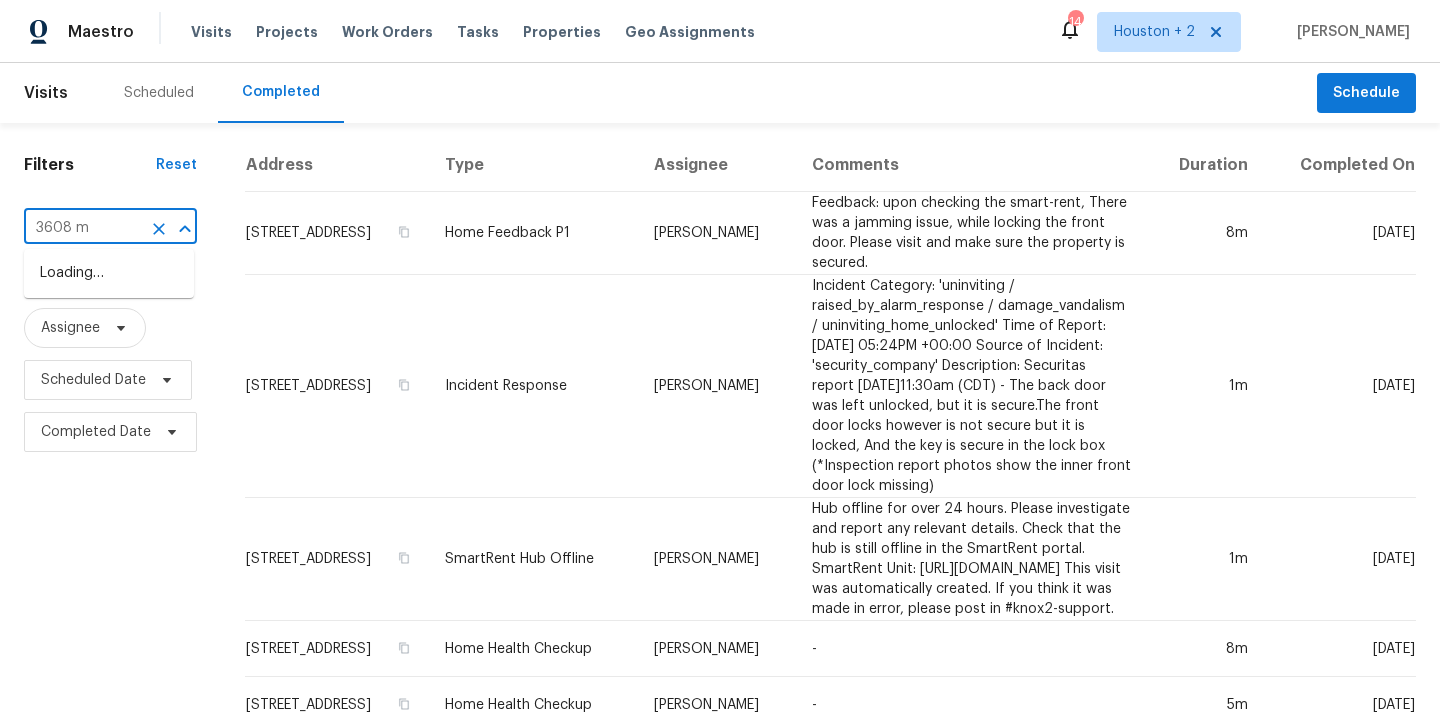 type on "3608 ma" 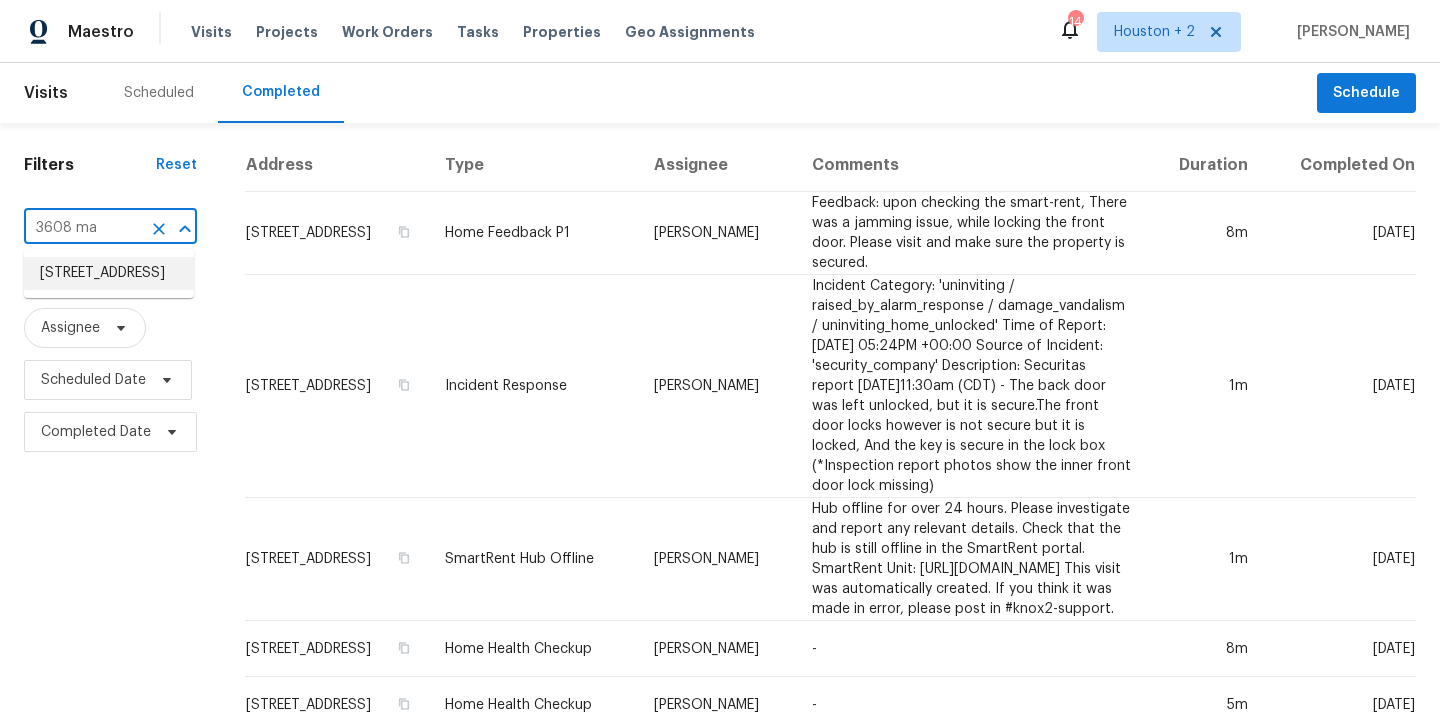 click on "3608 Mahogany Trl, Pearland, TX 77584" at bounding box center [109, 273] 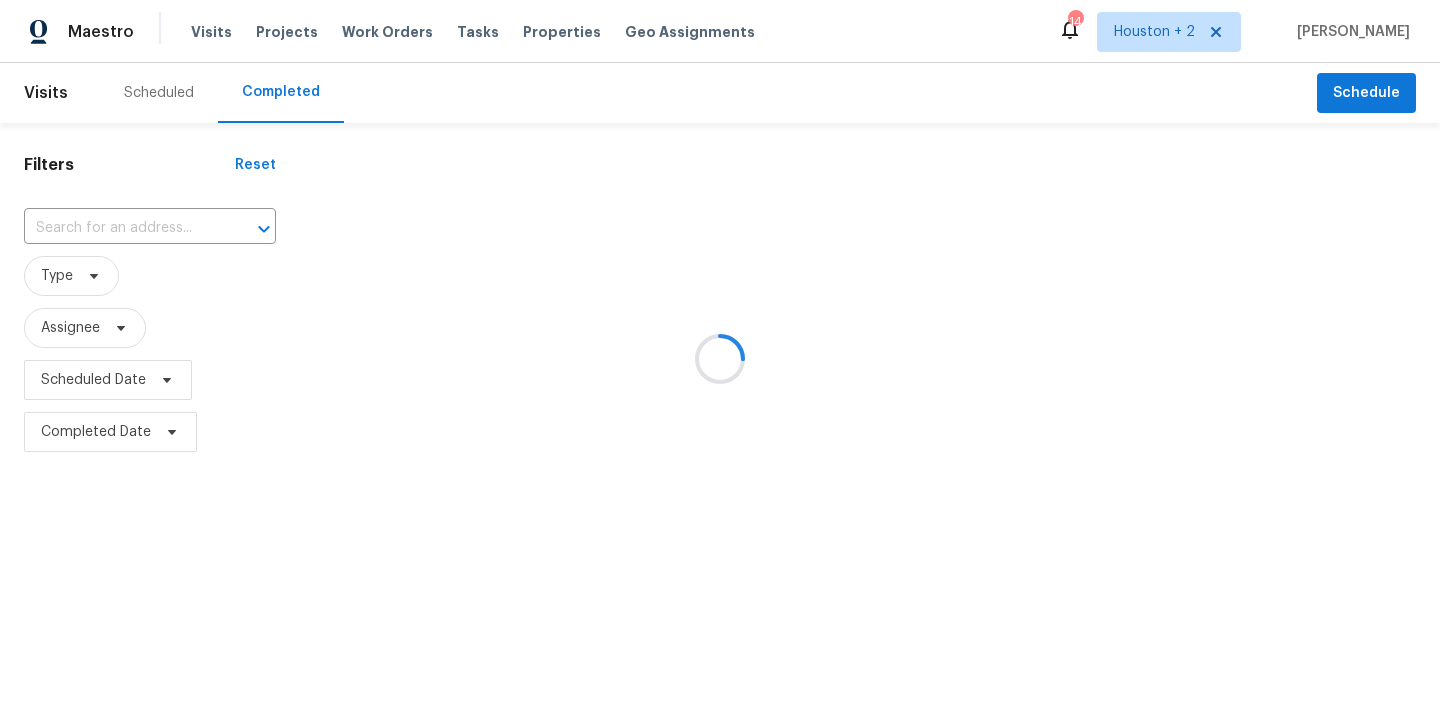 type on "3608 Mahogany Trl, Pearland, TX 77584" 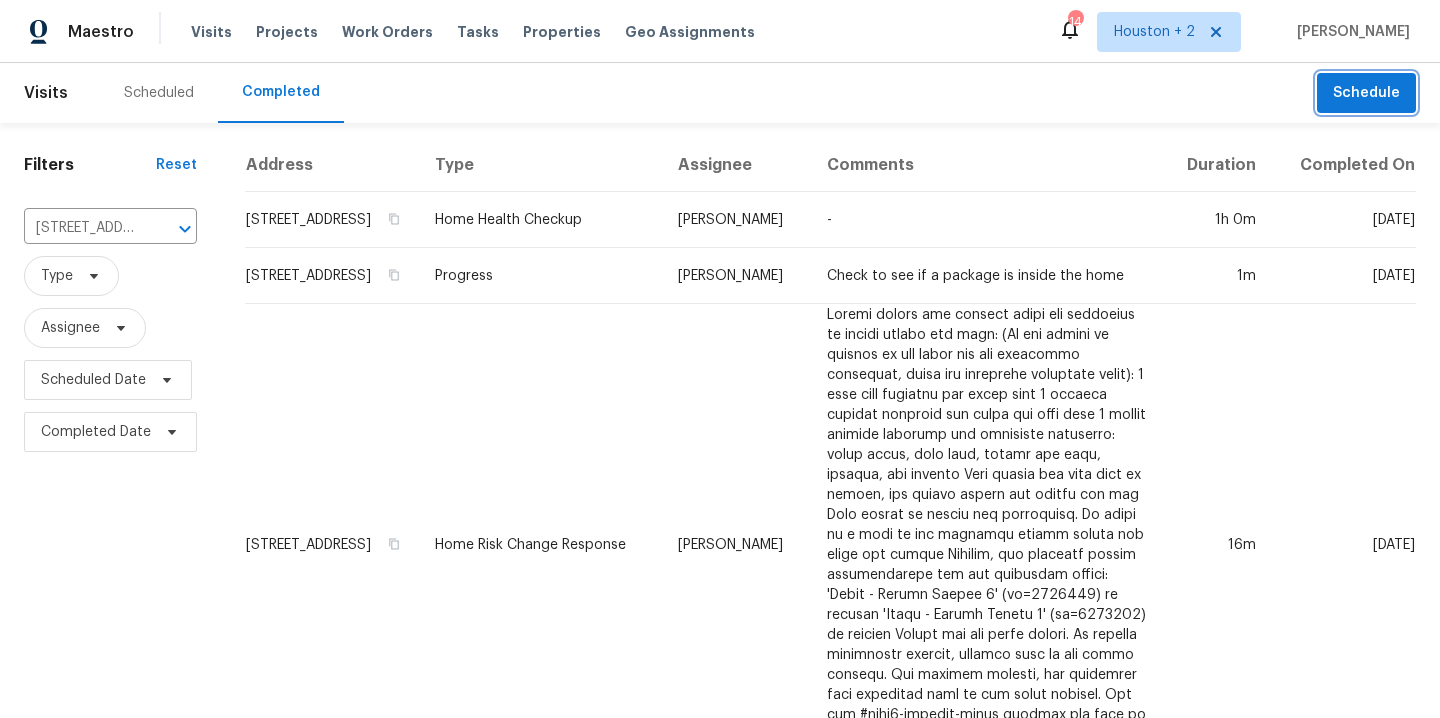 click on "Schedule" at bounding box center (1366, 93) 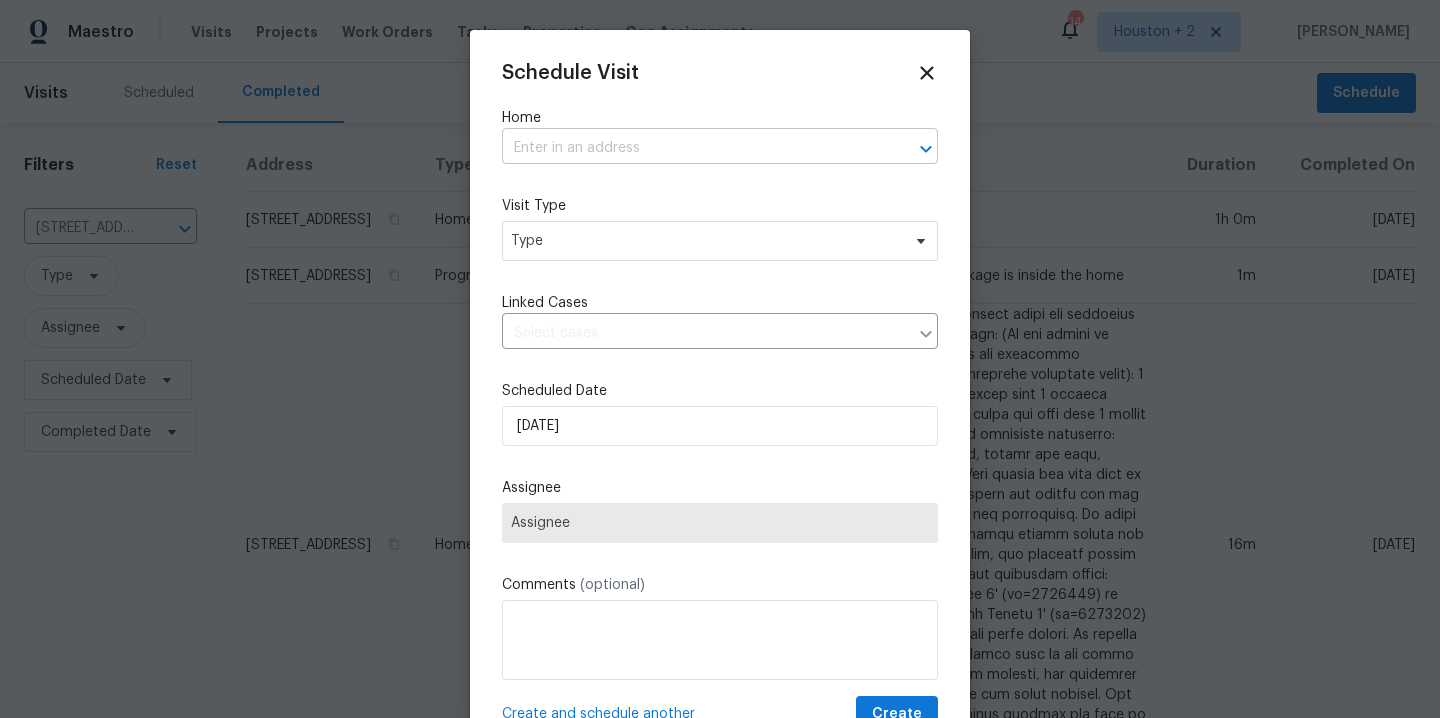 click at bounding box center (692, 148) 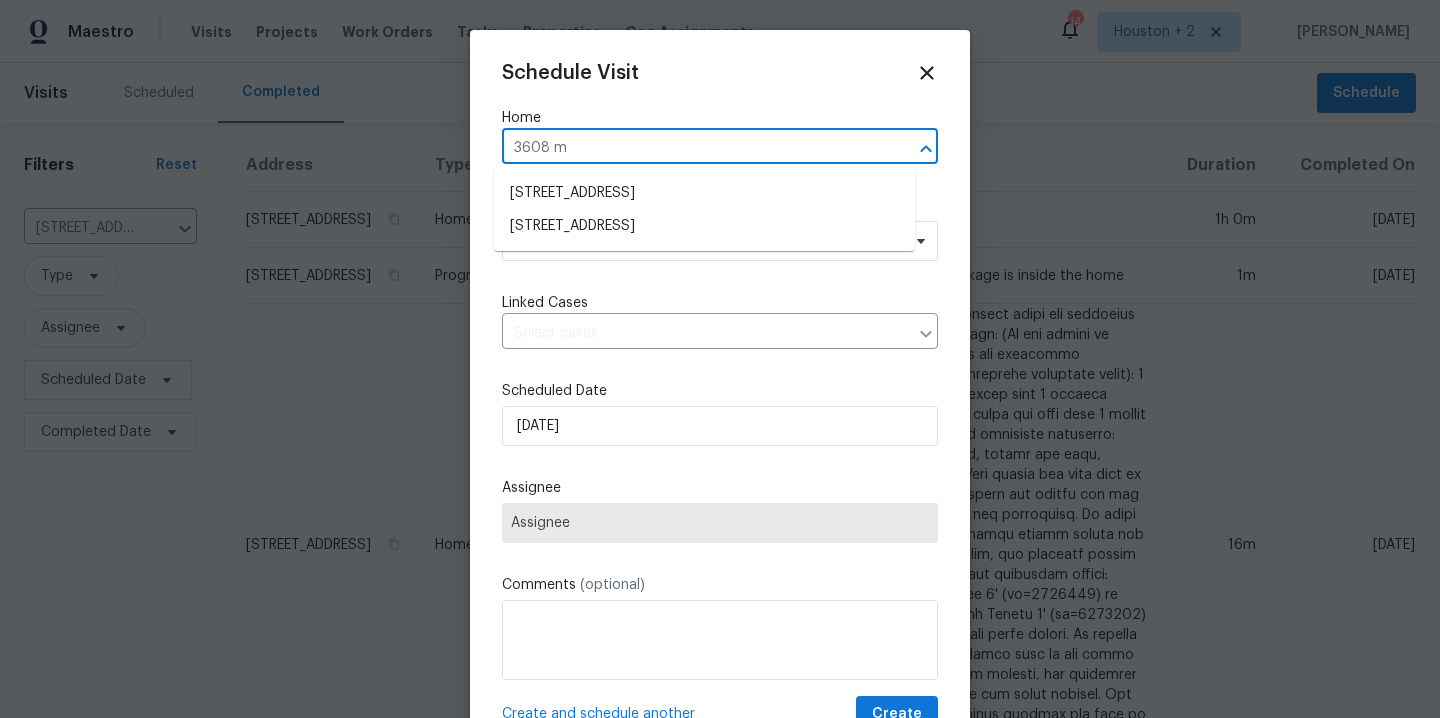type on "3608 ma" 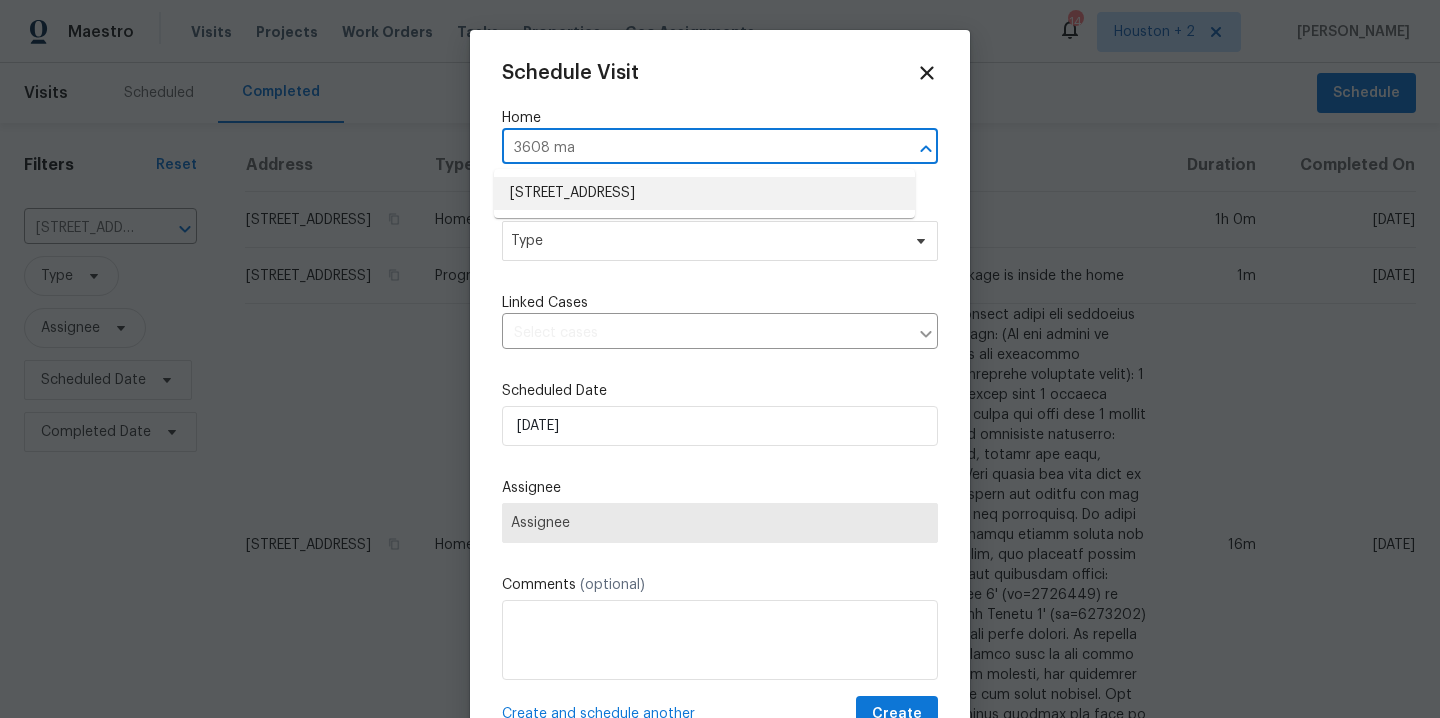 click on "3608 Mahogany Trl, Pearland, TX 77584" at bounding box center (704, 193) 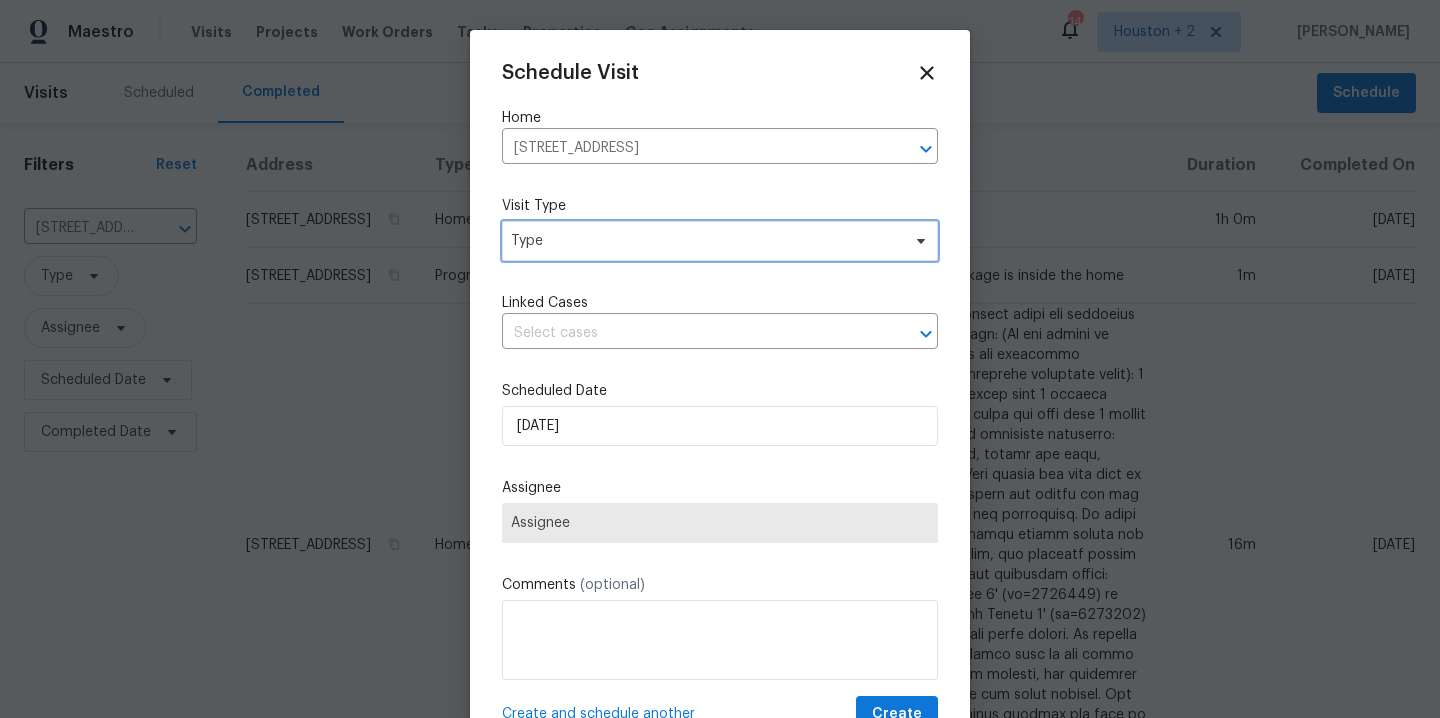 click on "Type" at bounding box center (705, 241) 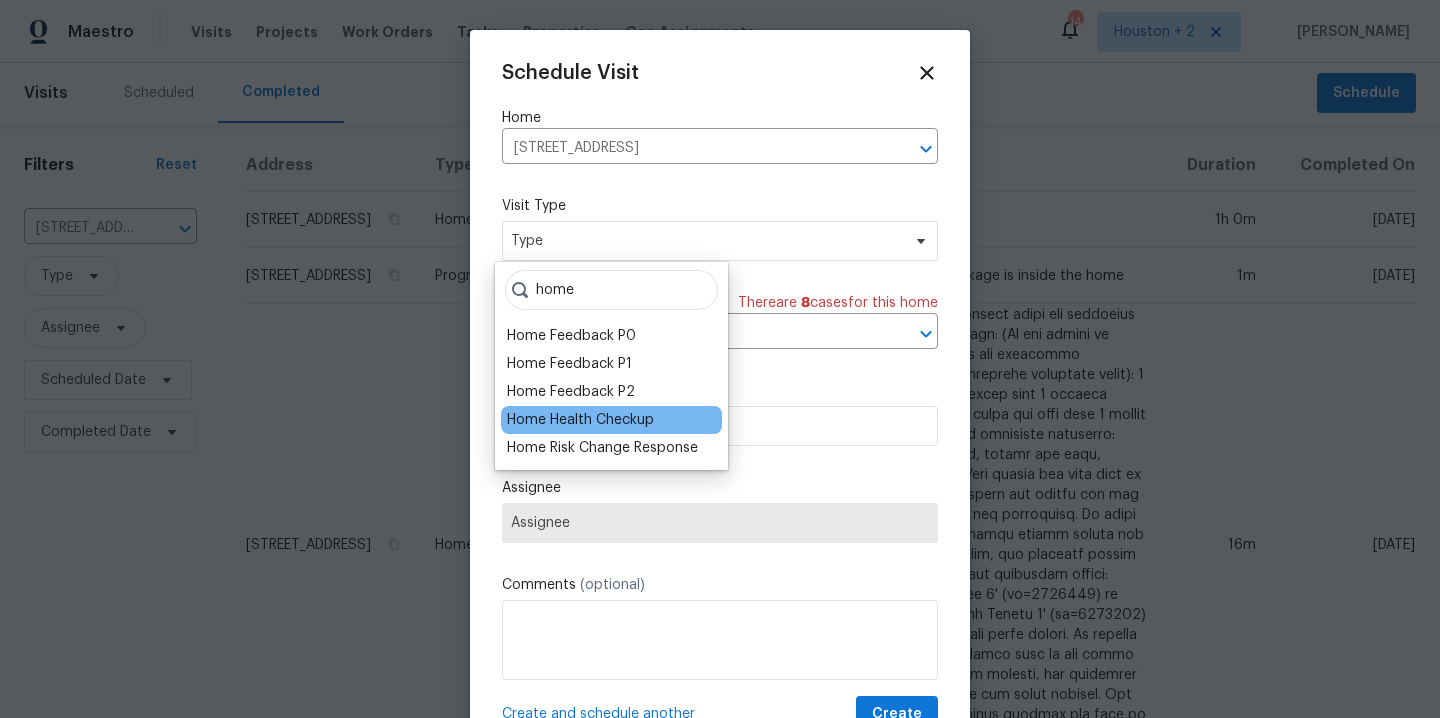 type on "home" 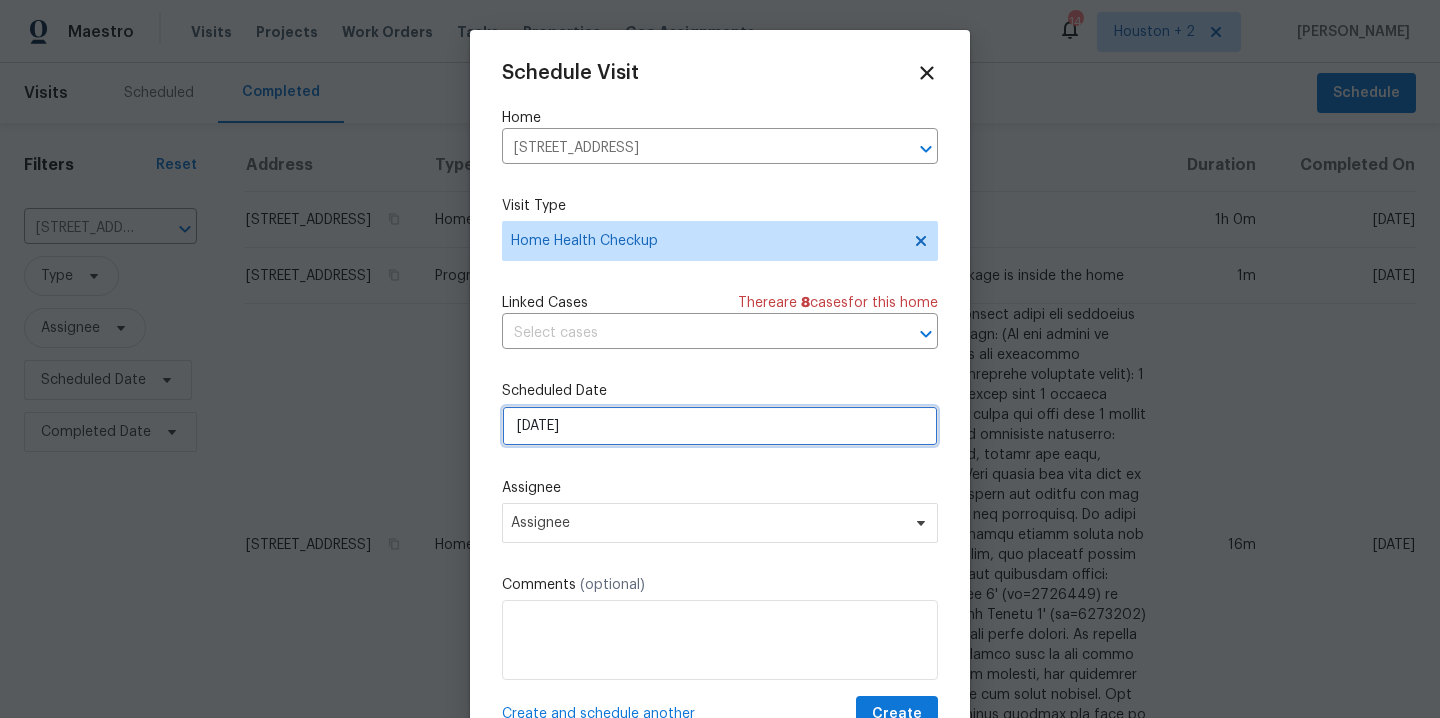 click on "7/18/2025" at bounding box center (720, 426) 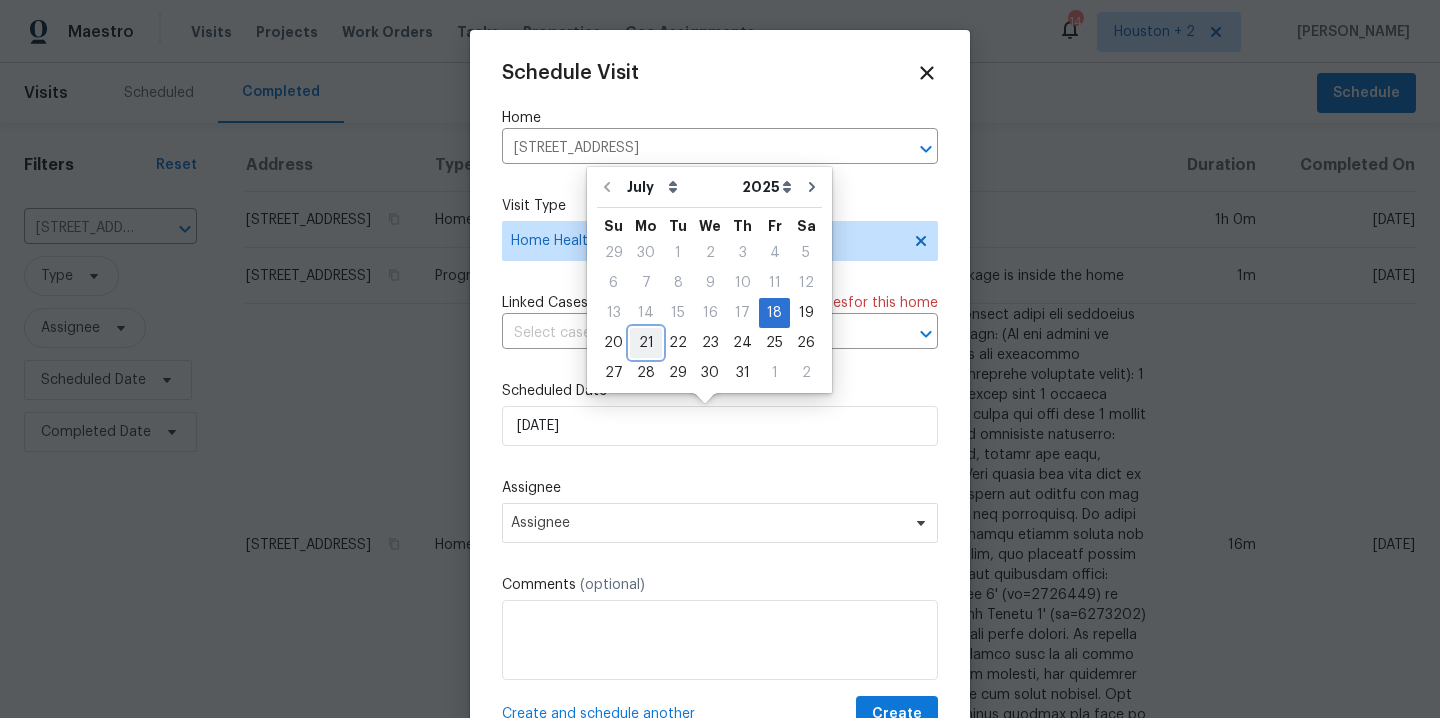 click on "21" at bounding box center [646, 343] 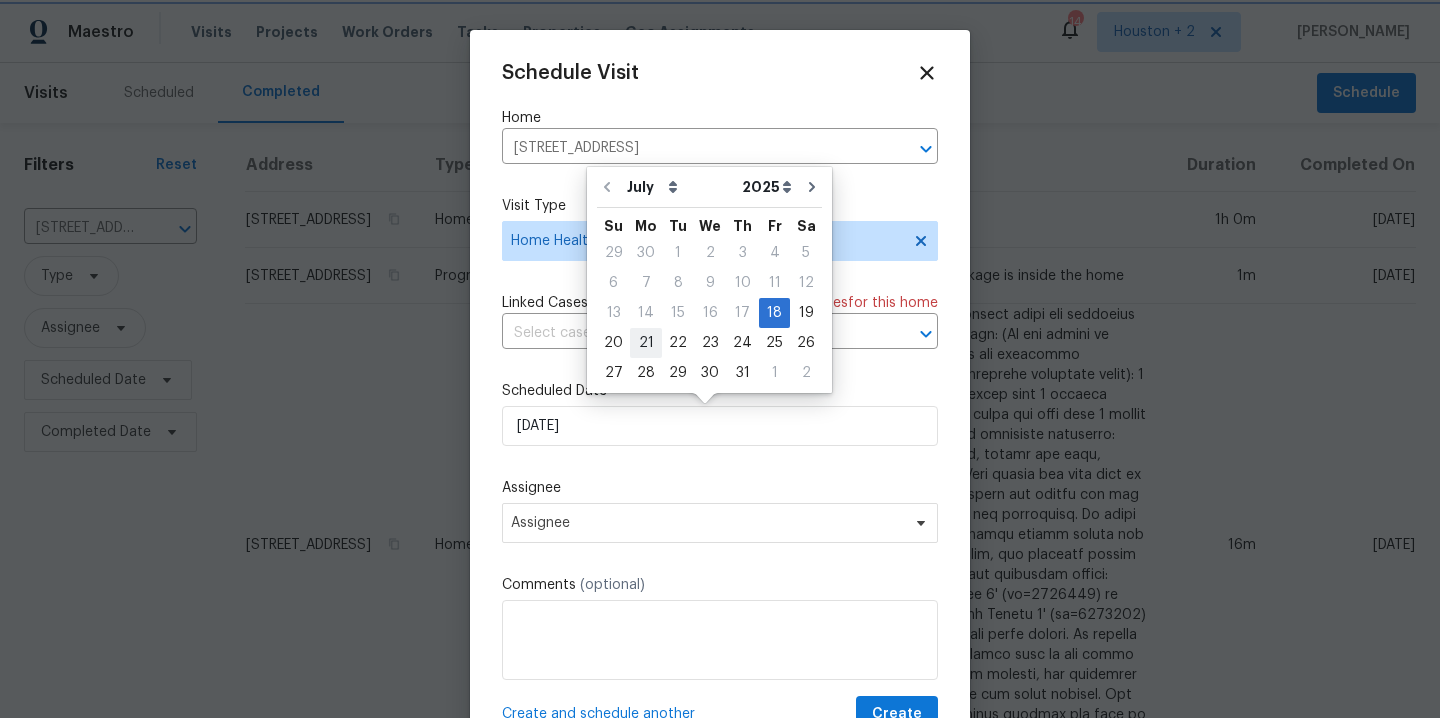 type on "7/21/2025" 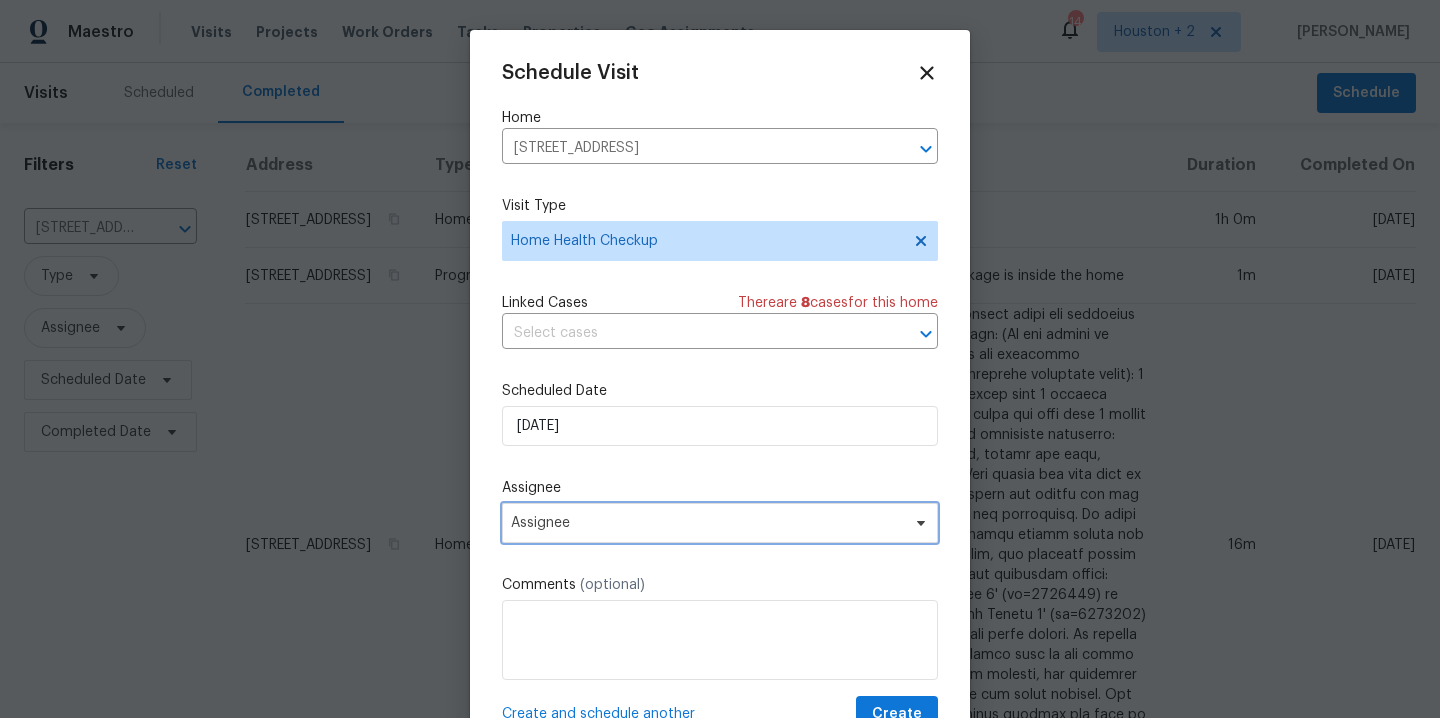 click on "Assignee" at bounding box center (707, 523) 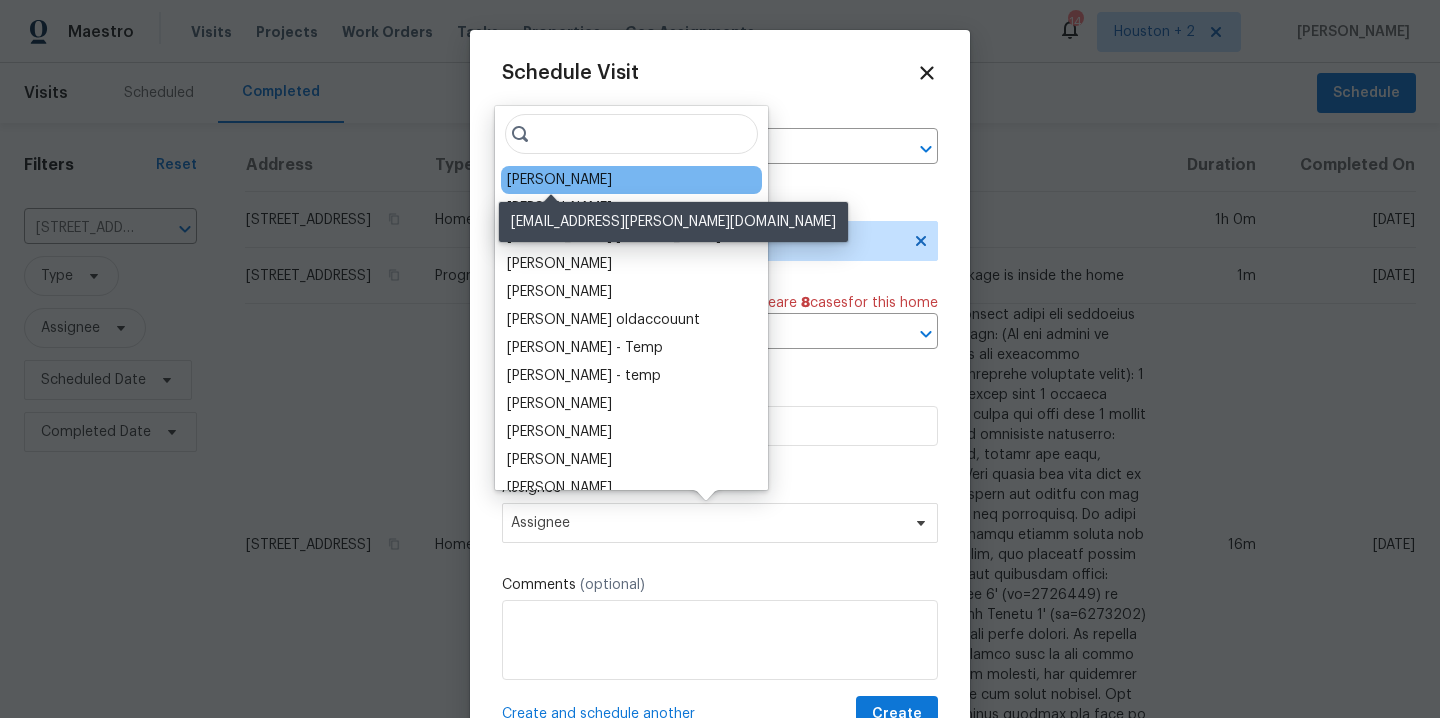 click on "[PERSON_NAME]" at bounding box center (559, 180) 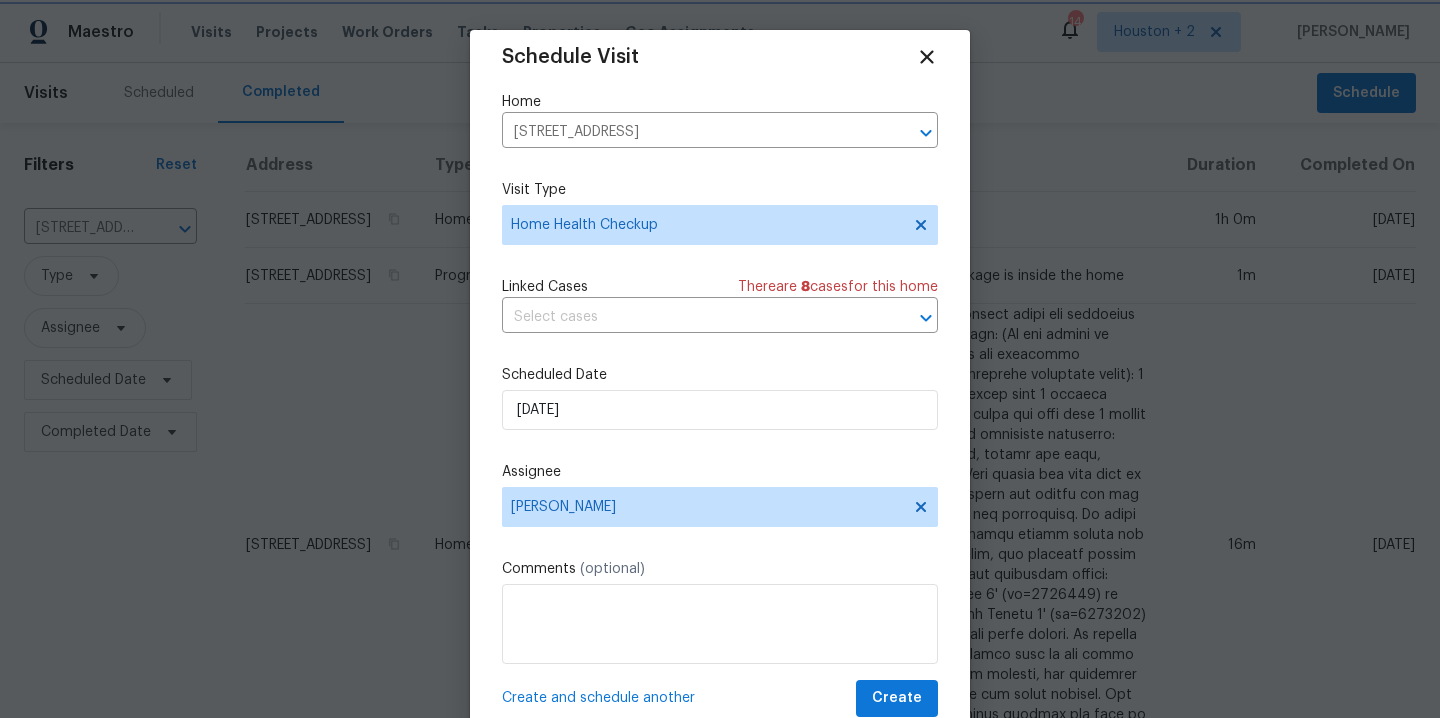 scroll, scrollTop: 36, scrollLeft: 0, axis: vertical 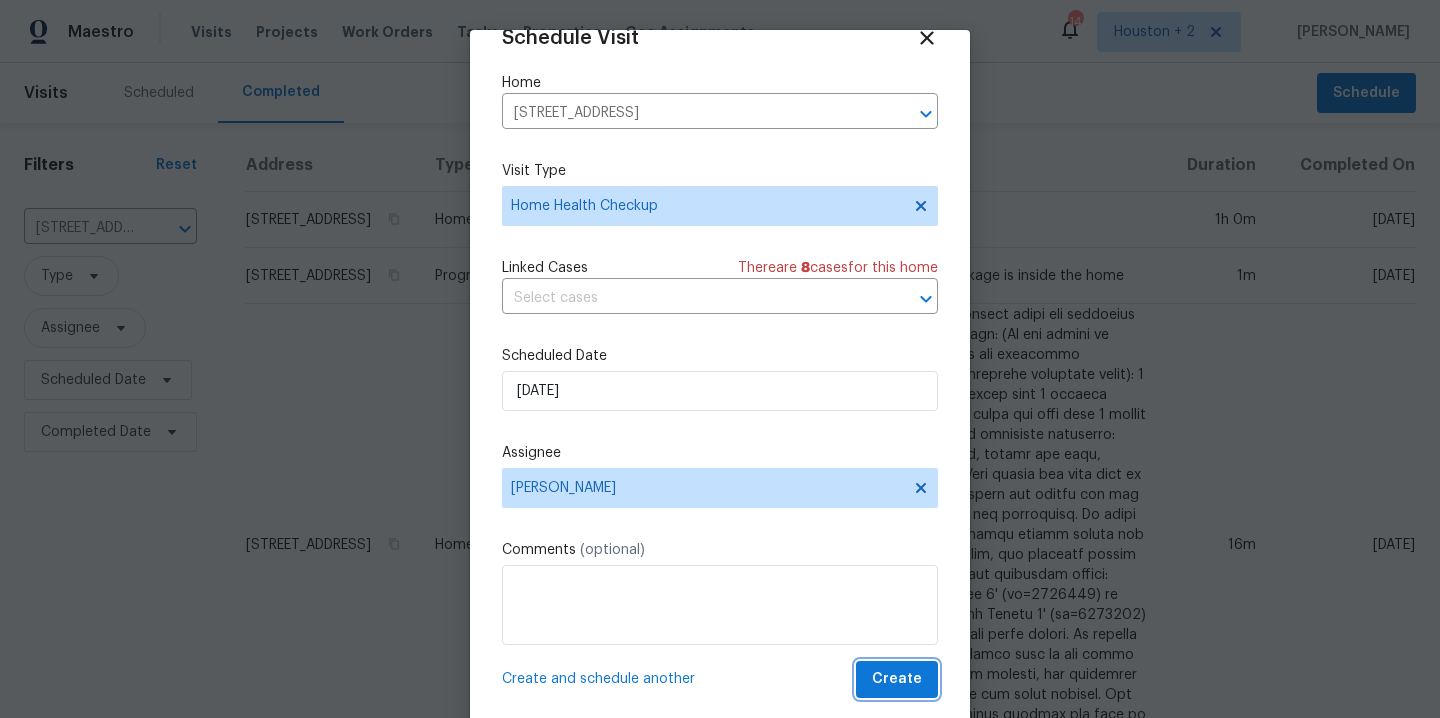 click on "Create" at bounding box center [897, 679] 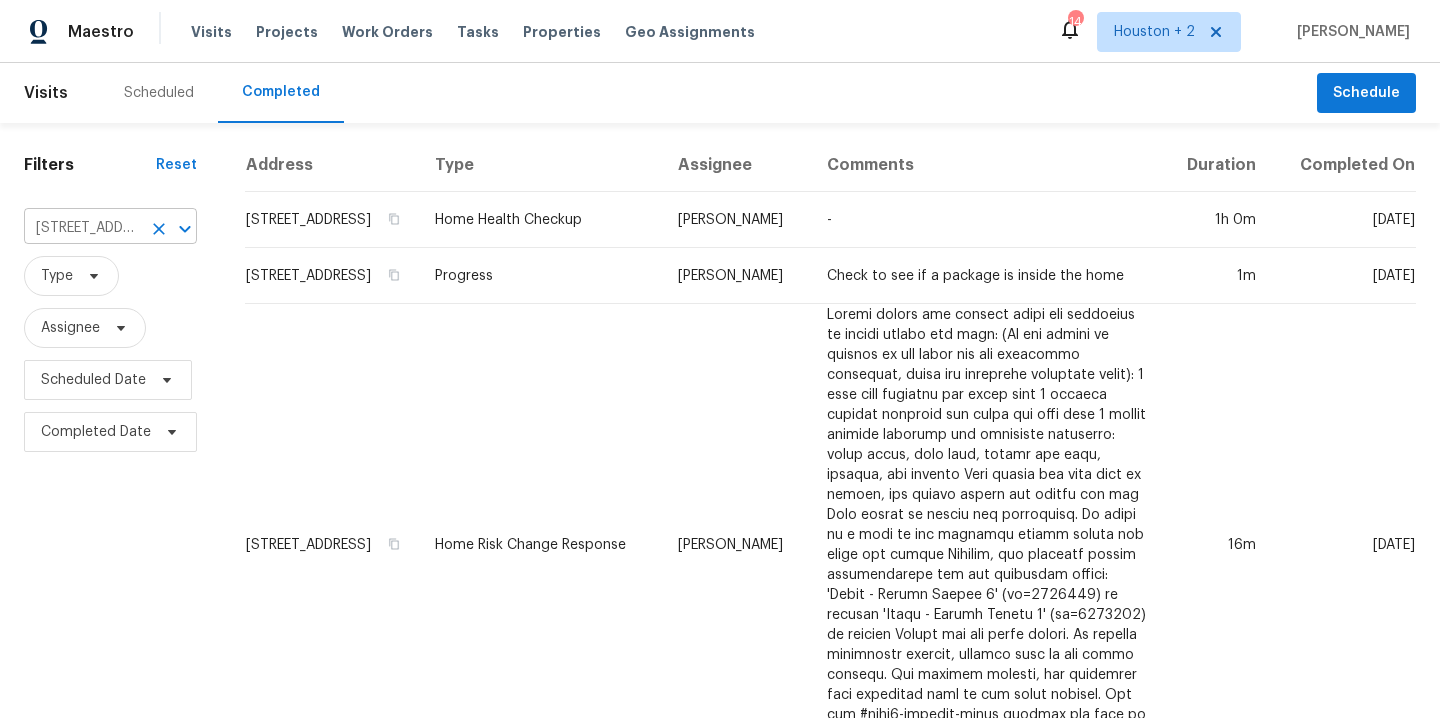 click on "3608 Mahogany Trl, Pearland, TX 77584" at bounding box center (82, 228) 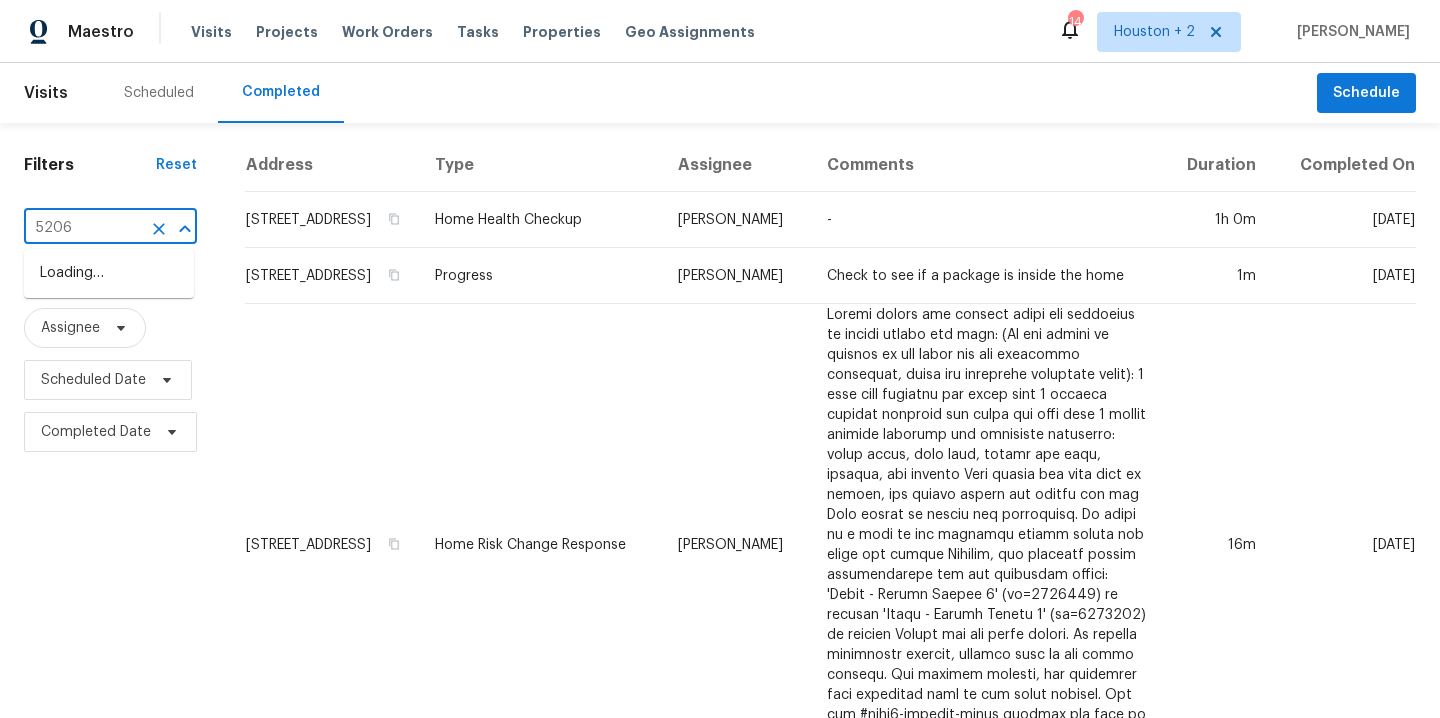 type on "5206 f" 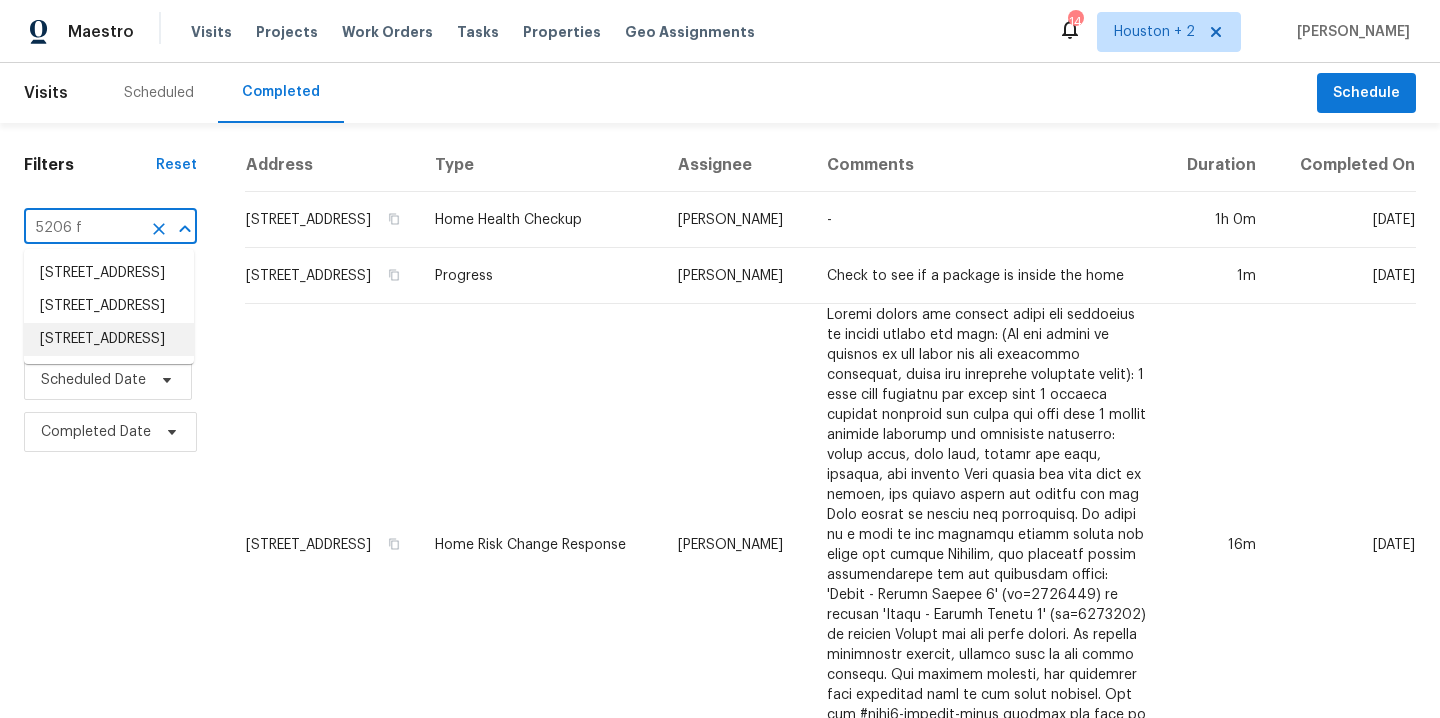 click on "5206 Fairgreen Ln, Houston, TX 77048" at bounding box center (109, 339) 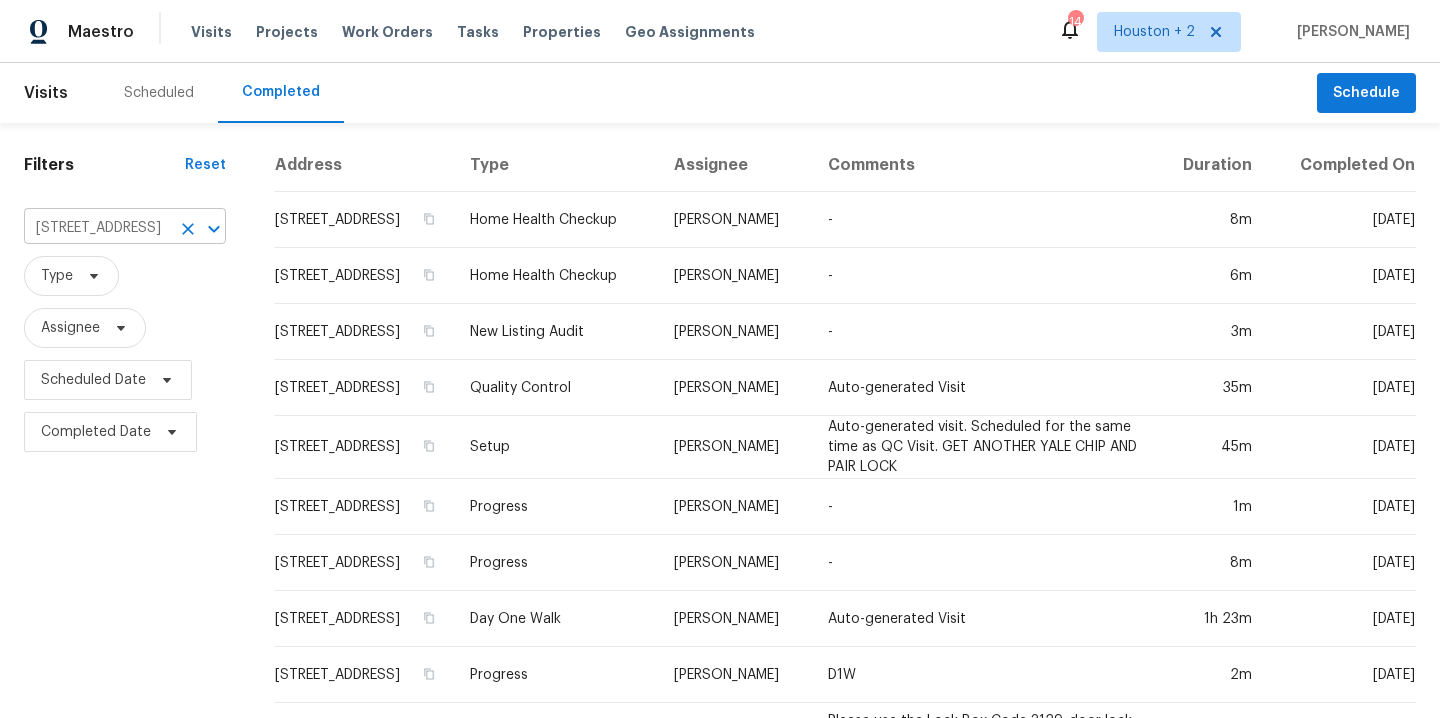 click on "5206 Fairgreen Ln, Houston, TX 77048" at bounding box center [97, 228] 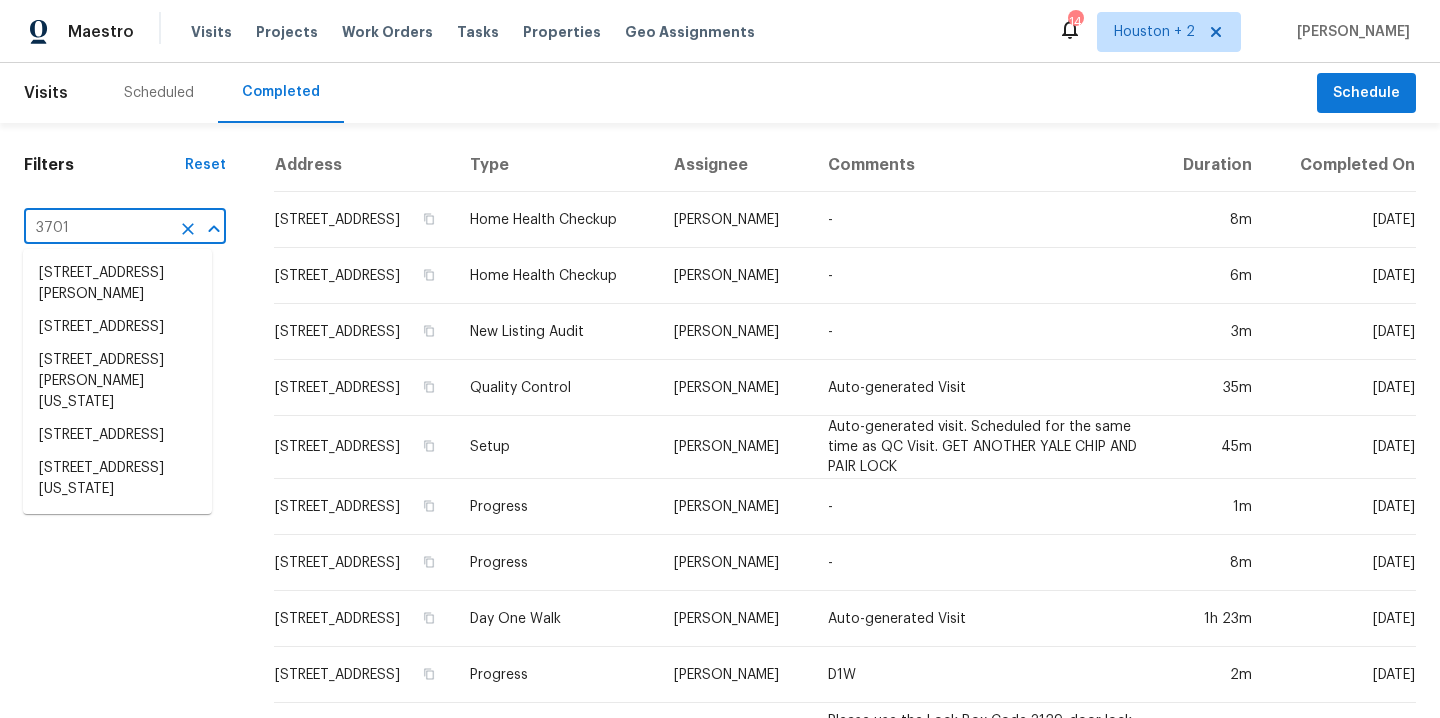 type on "3701 m" 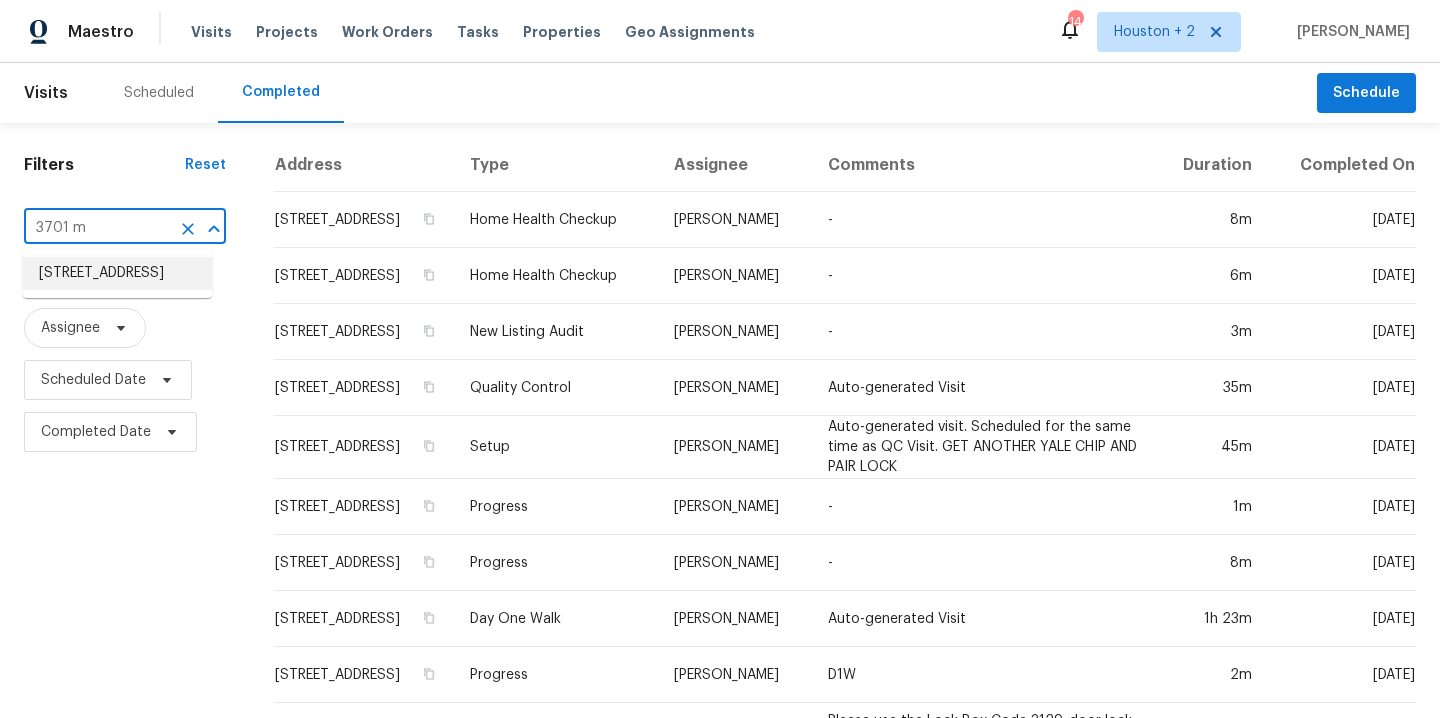 click on "3701 Main Plaza Dr, Houston, TX 77025" at bounding box center [117, 273] 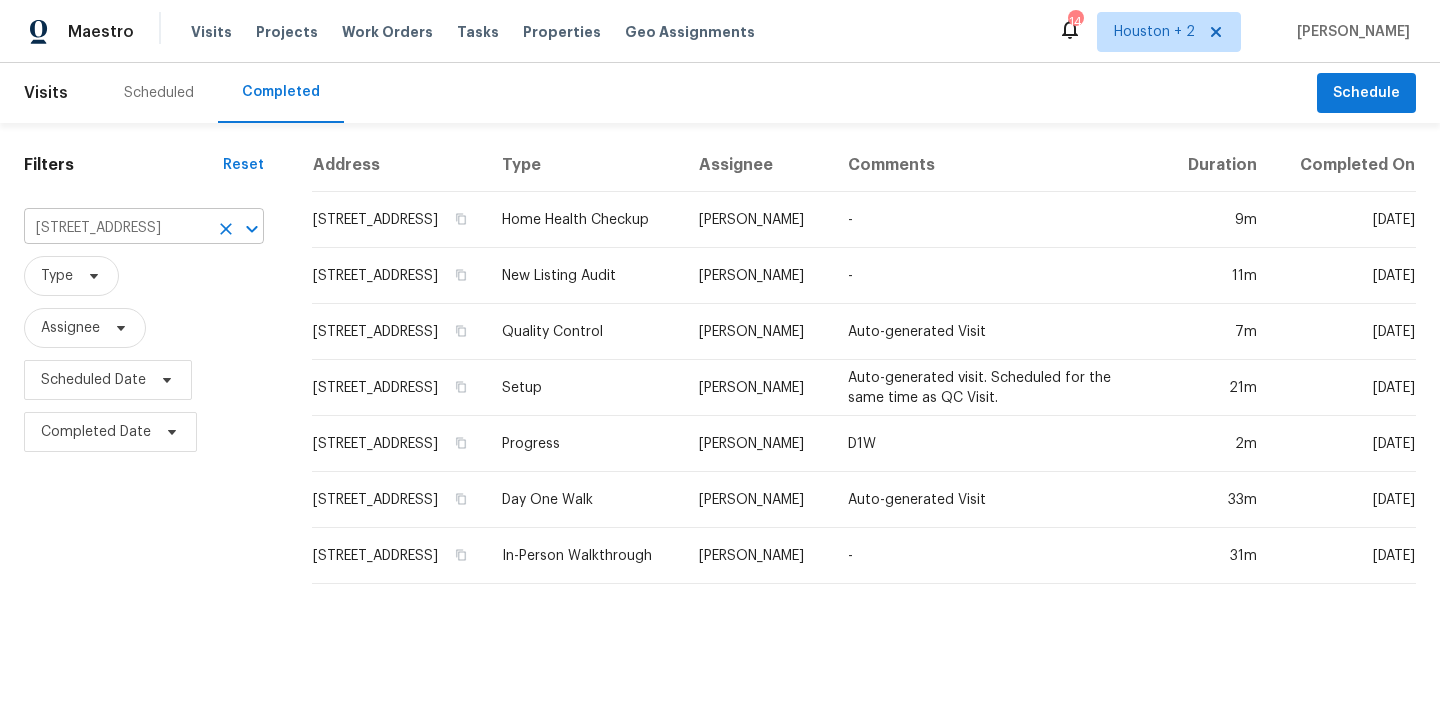 click on "3701 Main Plaza Dr, Houston, TX 77025" at bounding box center (116, 228) 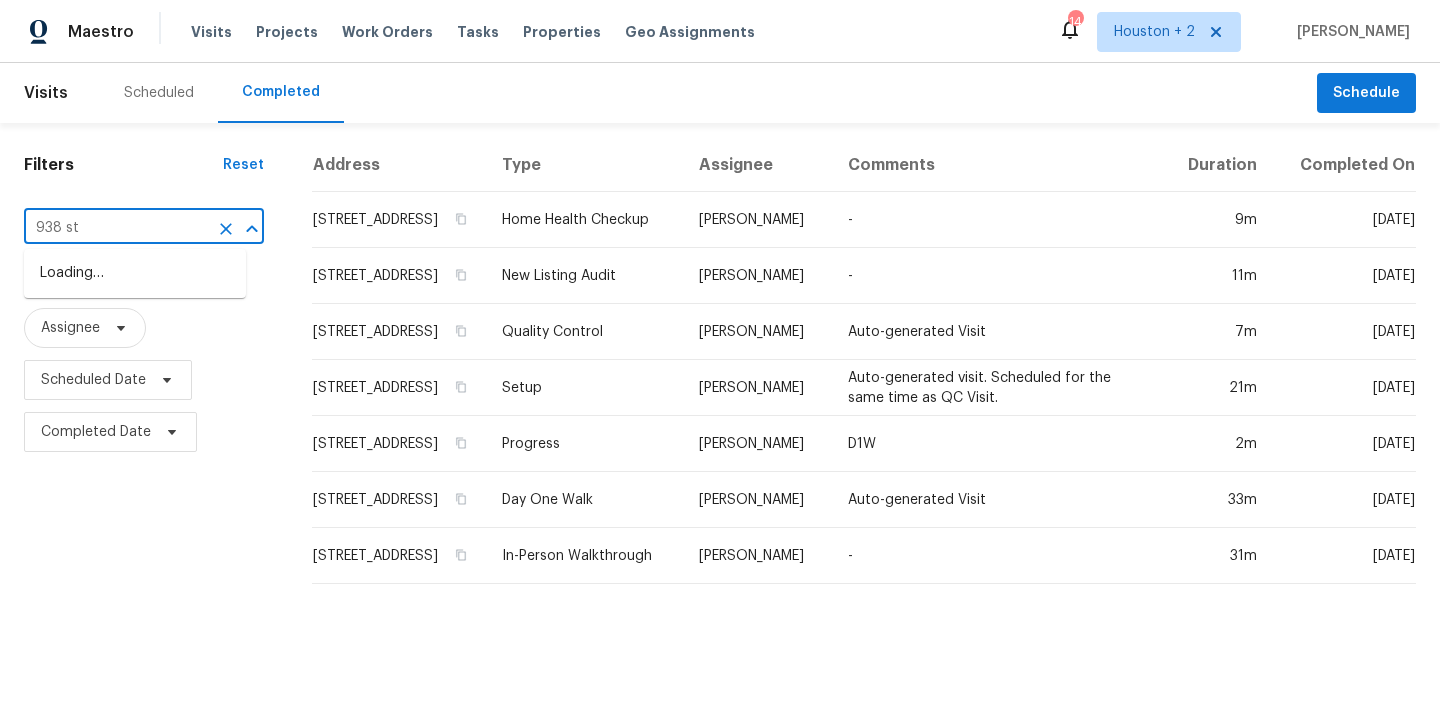 type on "938 sta" 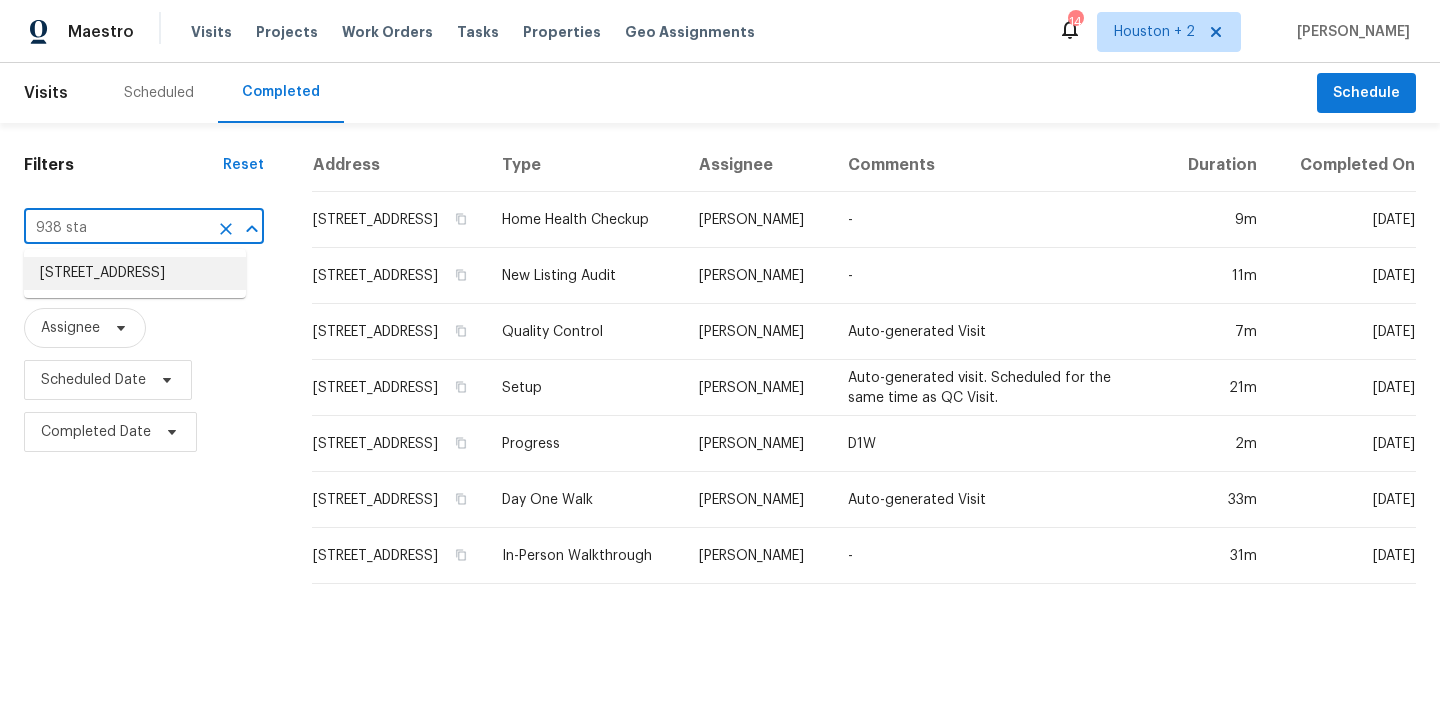 click on "938 Staffordale Manor Ln, Houston, TX 77047" at bounding box center [135, 273] 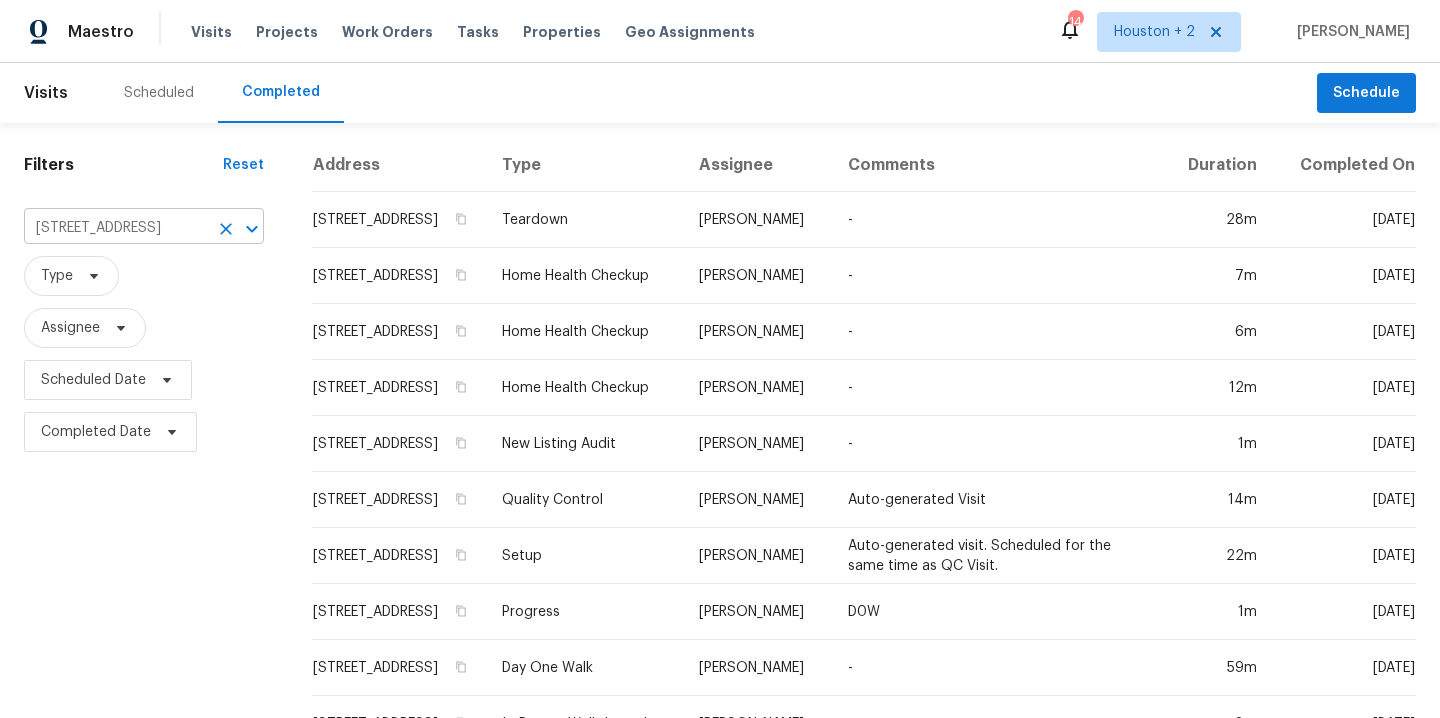 click 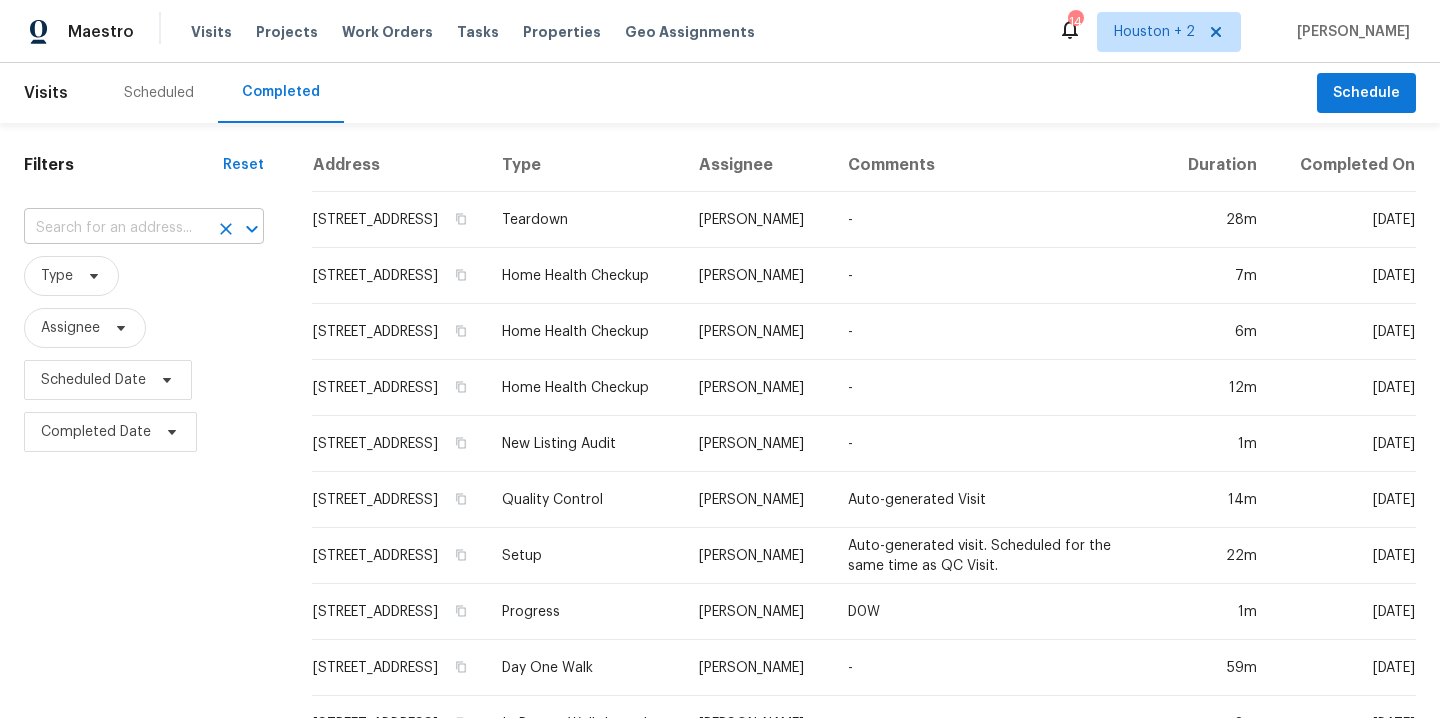 scroll, scrollTop: 0, scrollLeft: 0, axis: both 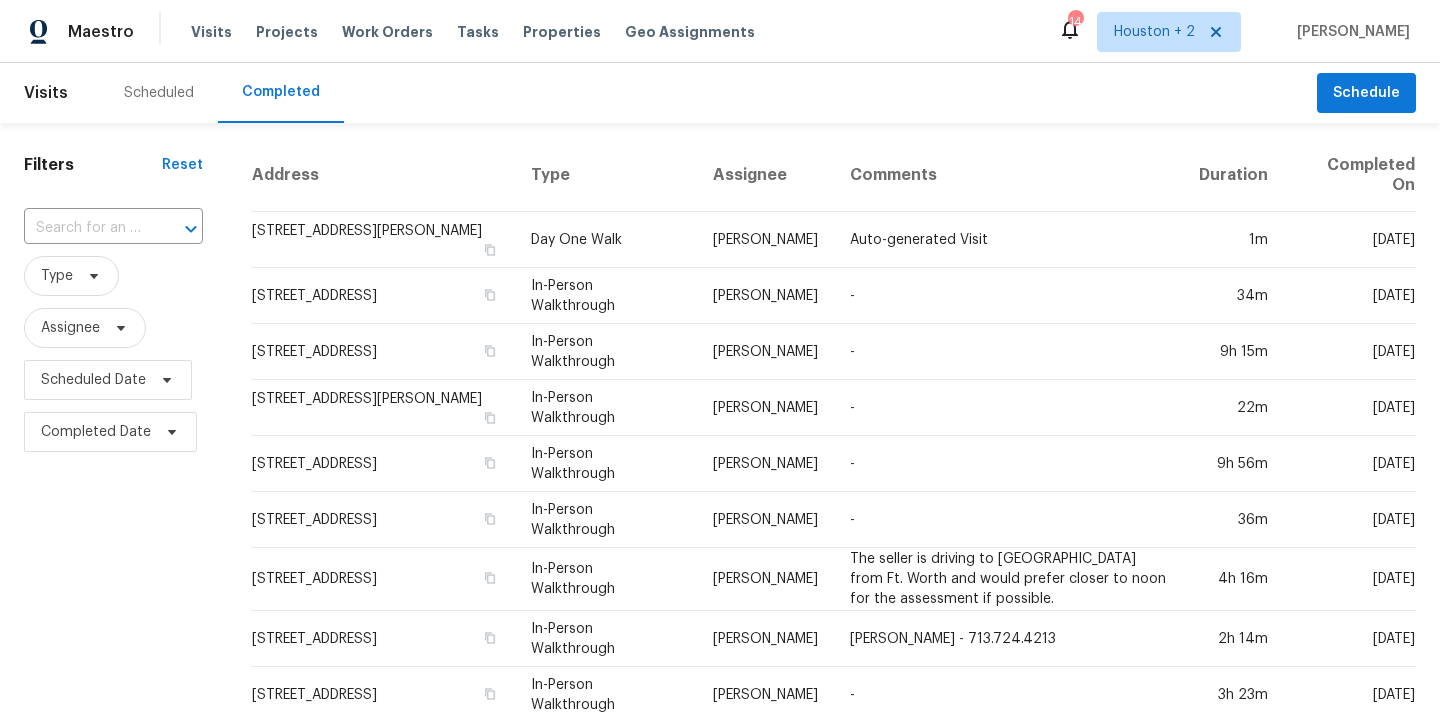 click on "Scheduled" at bounding box center [159, 93] 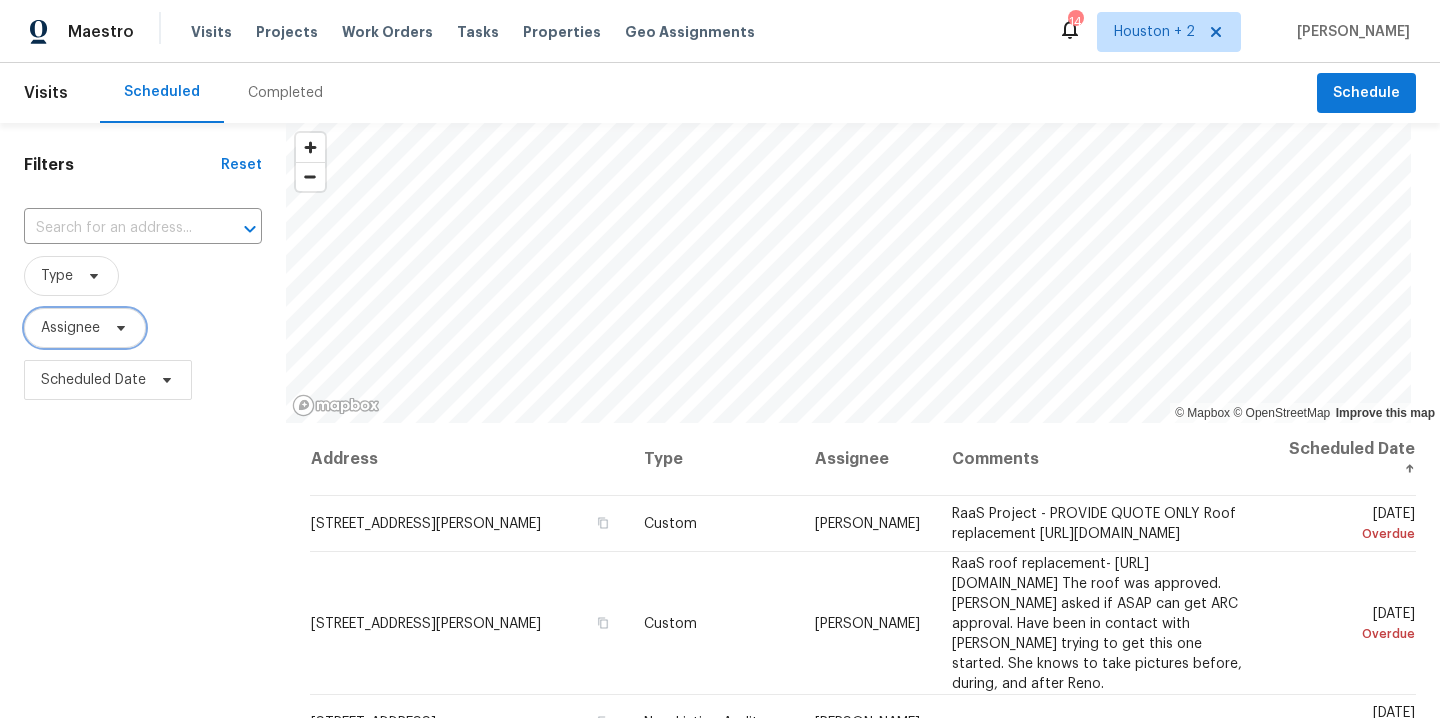 click at bounding box center (118, 328) 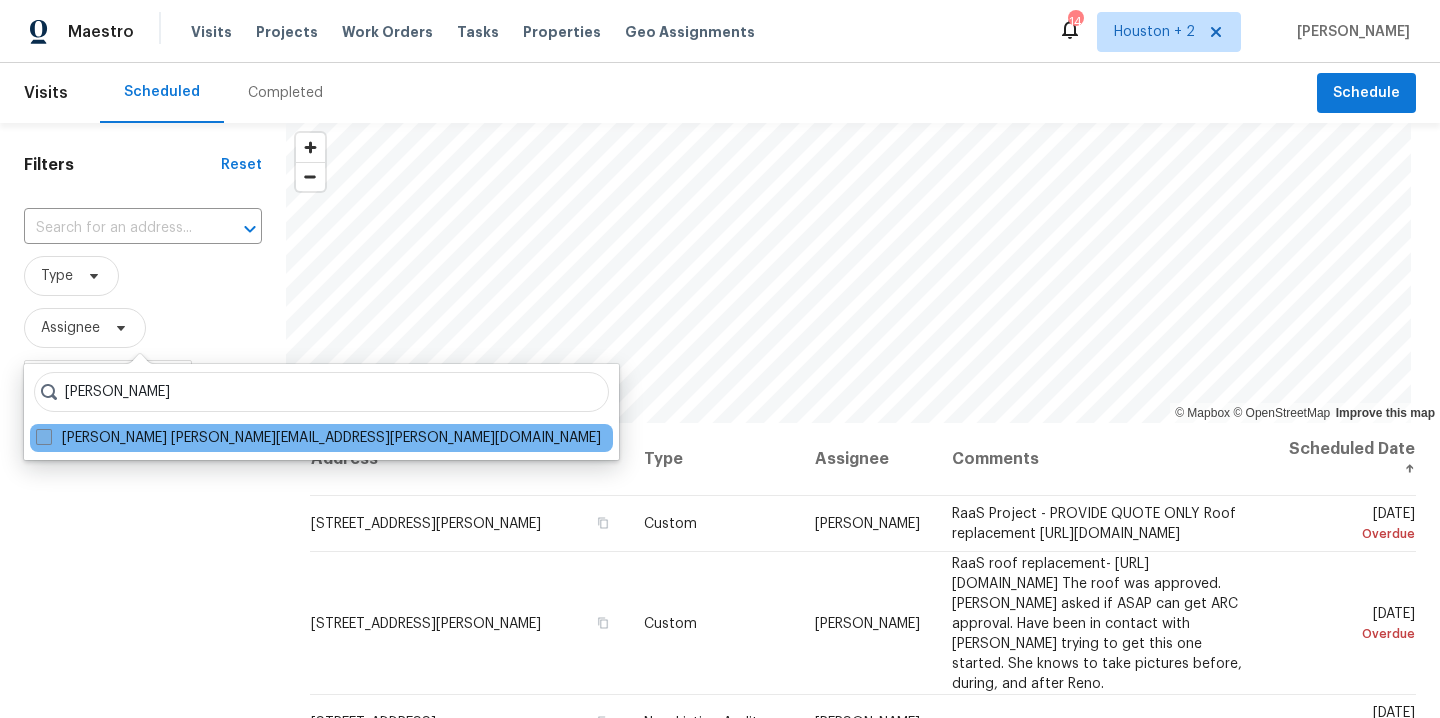 type on "stephen lac" 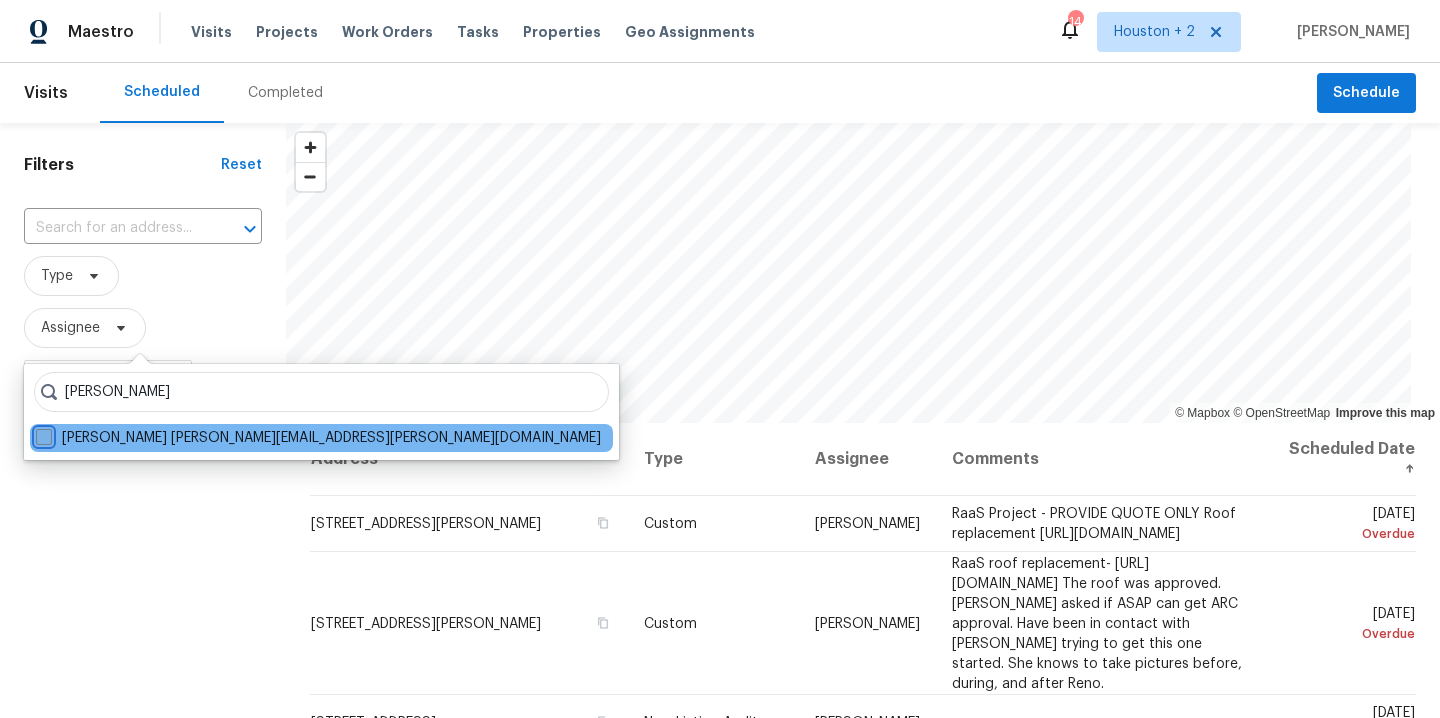 click on "Stephen Lacy
stephen.lacy@opendoor.com" at bounding box center [42, 434] 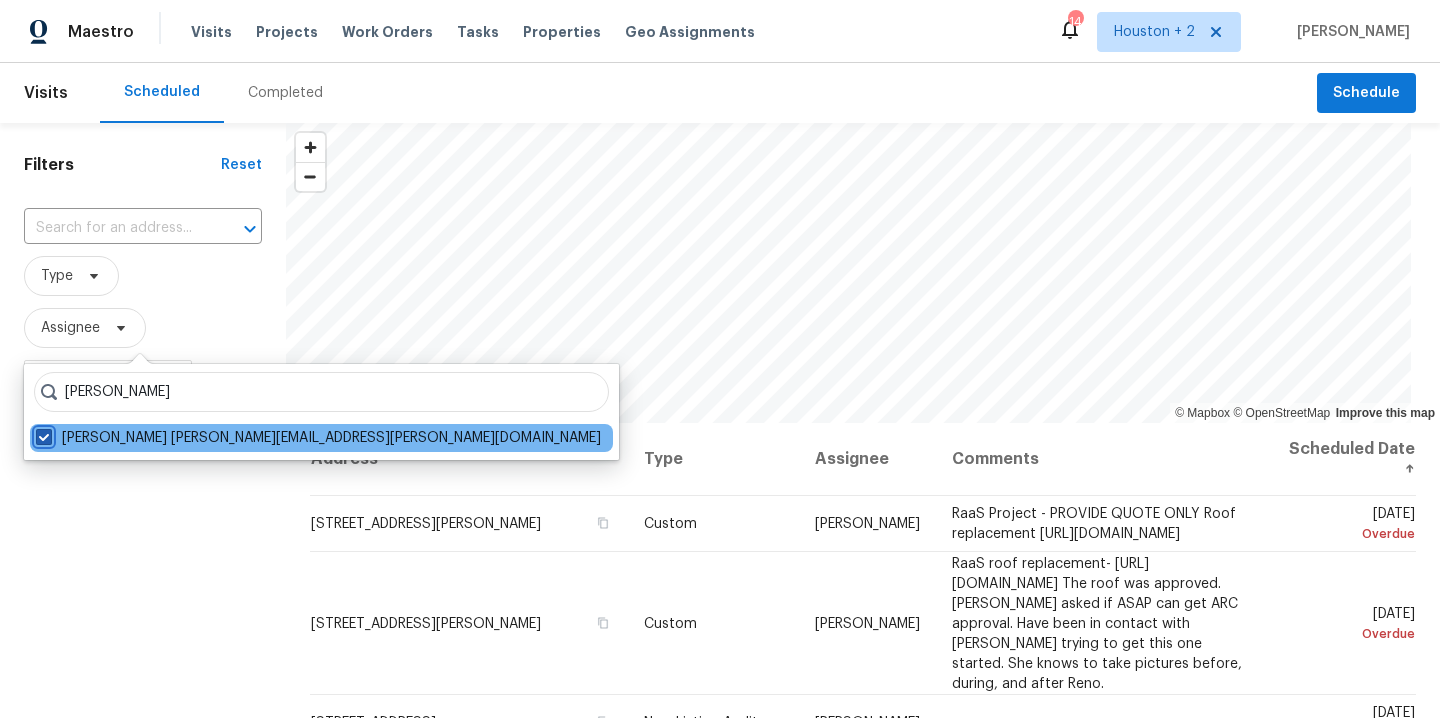 checkbox on "true" 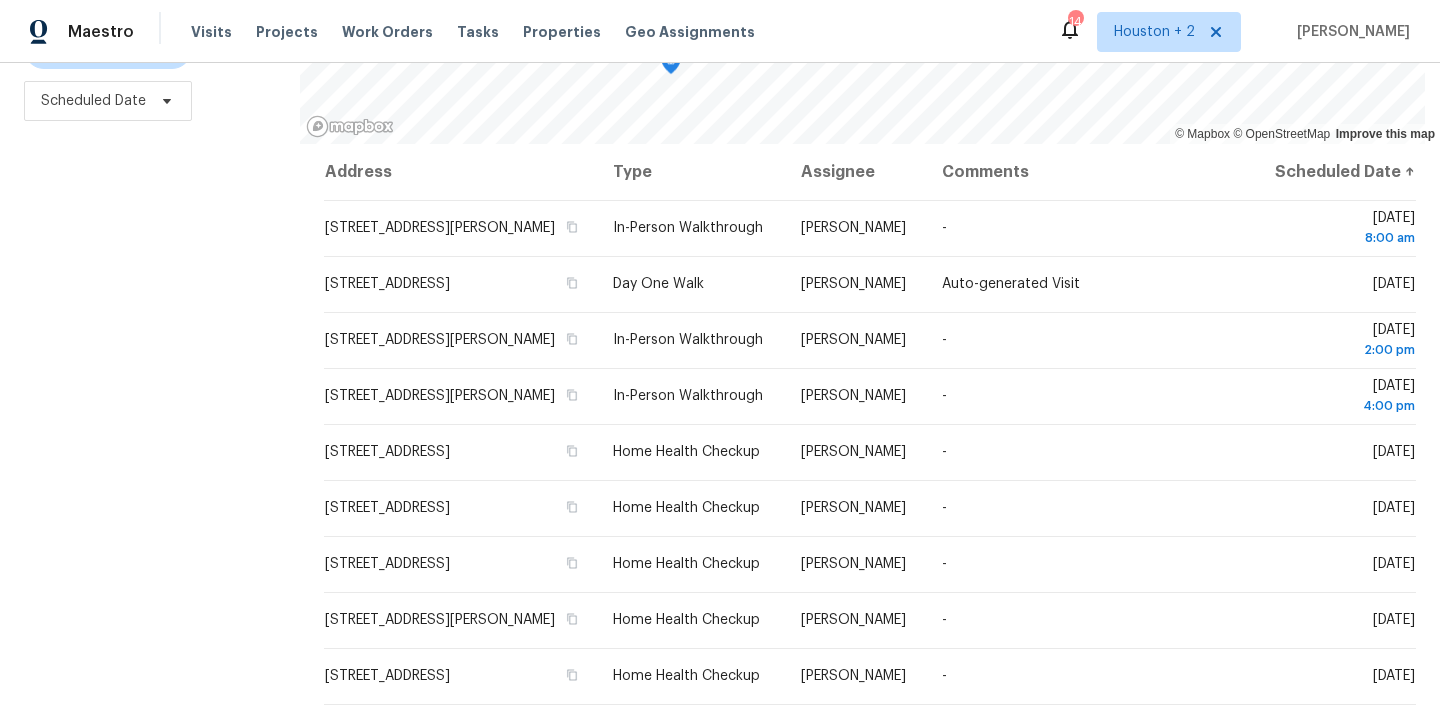 scroll, scrollTop: 294, scrollLeft: 0, axis: vertical 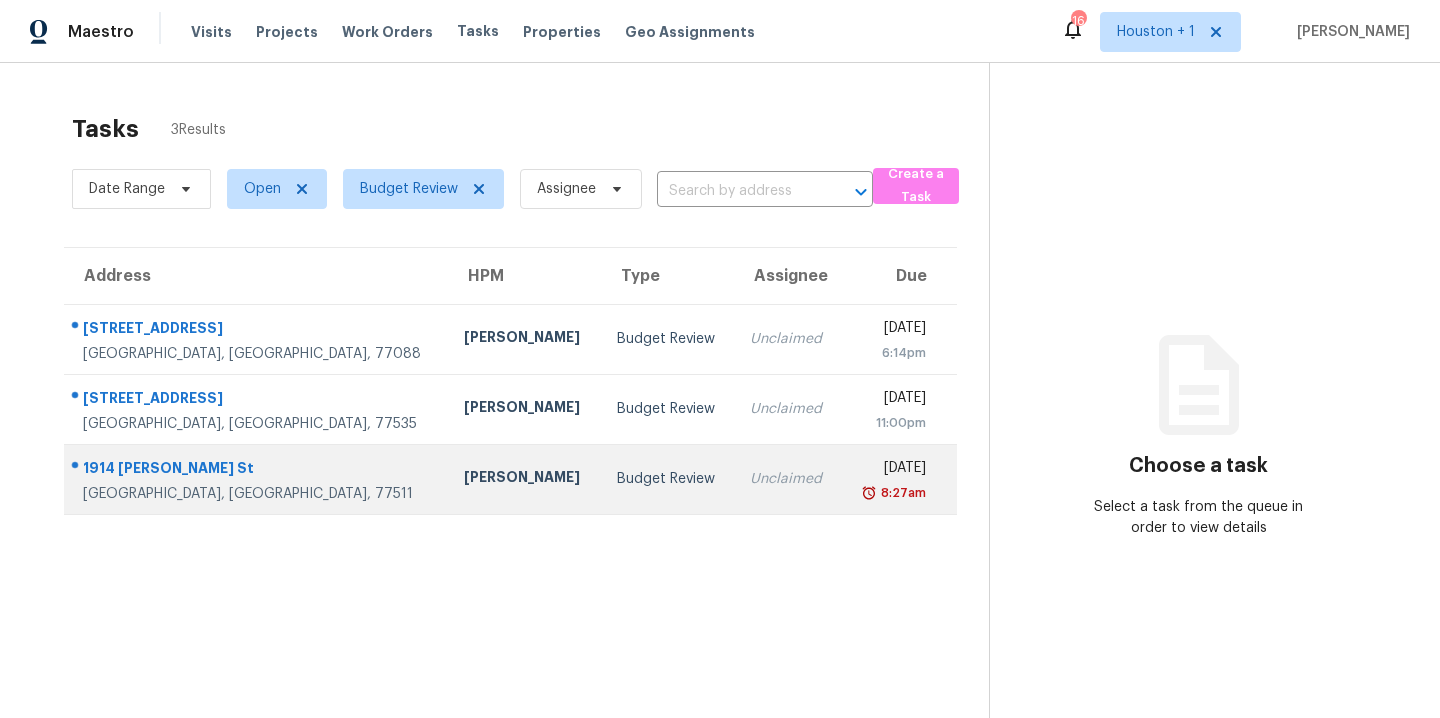 click on "1914 [PERSON_NAME] St" at bounding box center (257, 471) 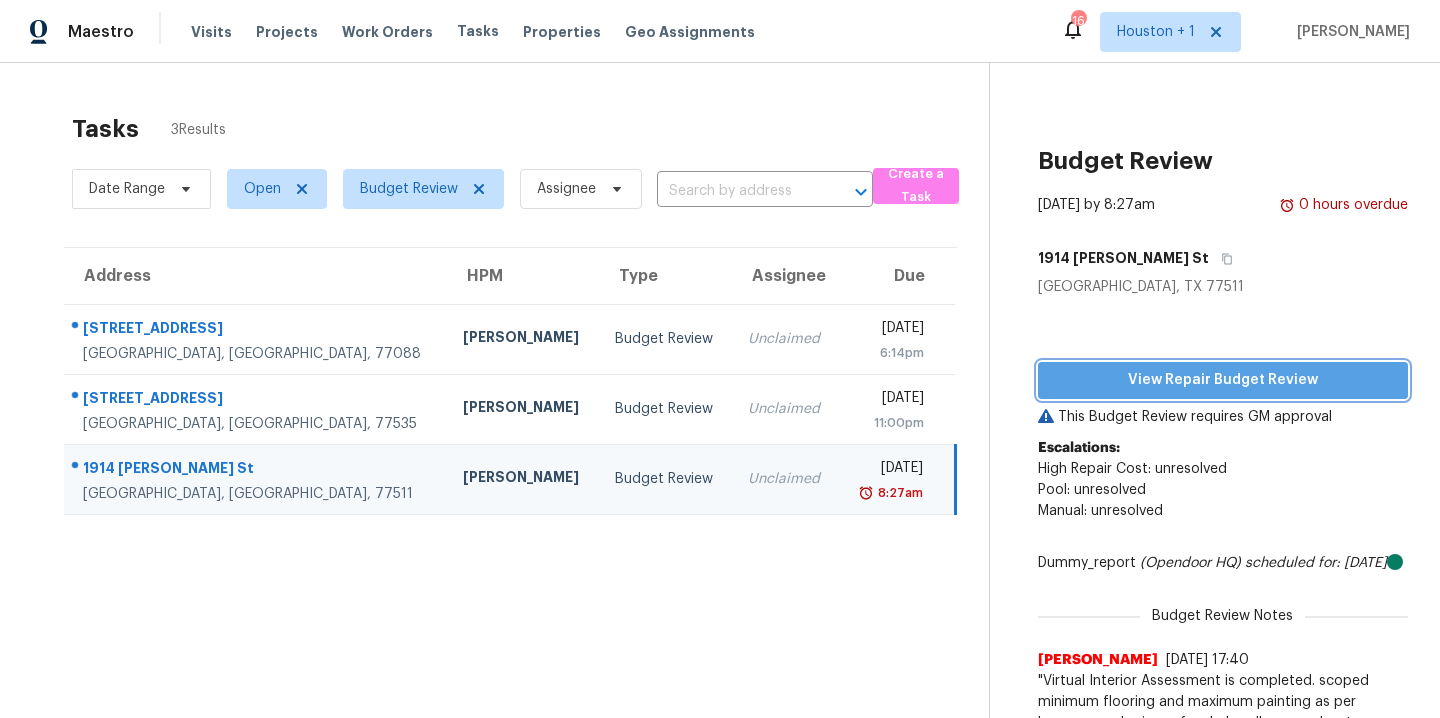 click on "View Repair Budget Review" at bounding box center [1223, 380] 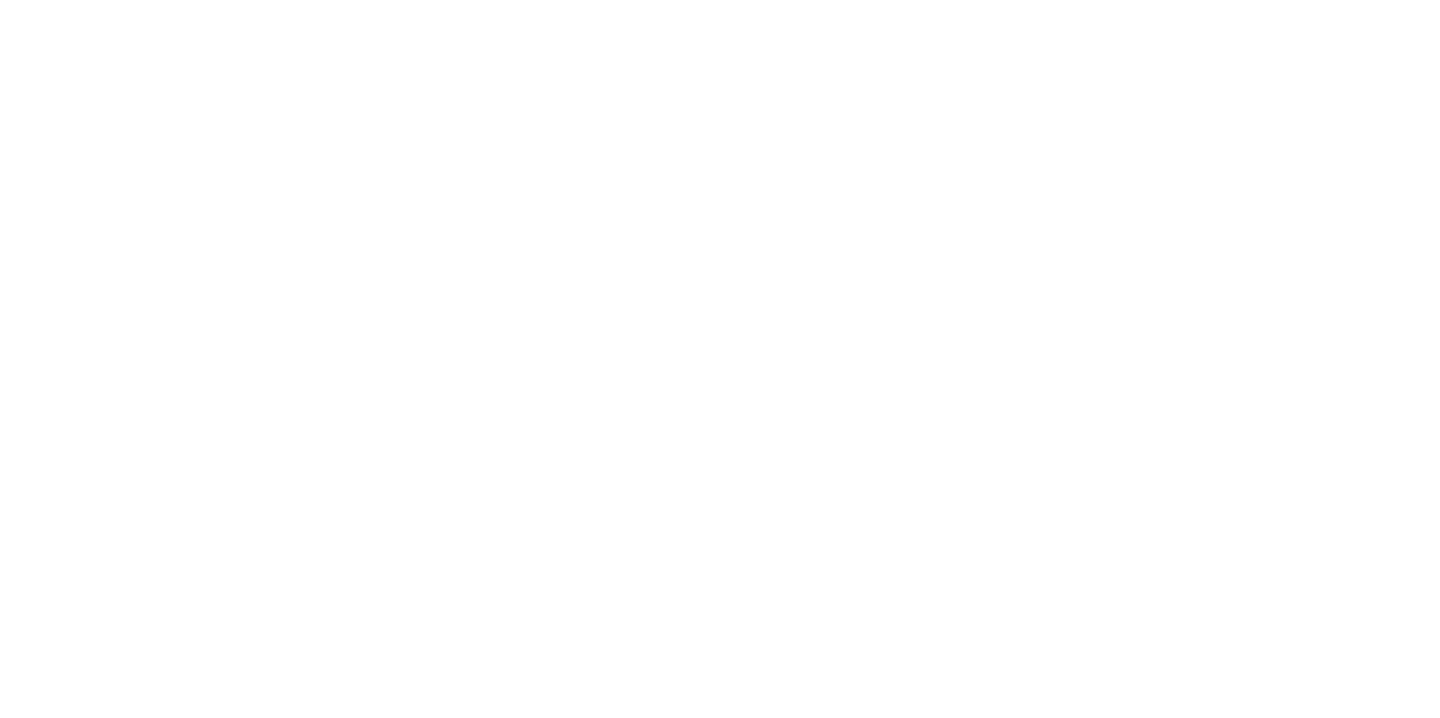 scroll, scrollTop: 0, scrollLeft: 0, axis: both 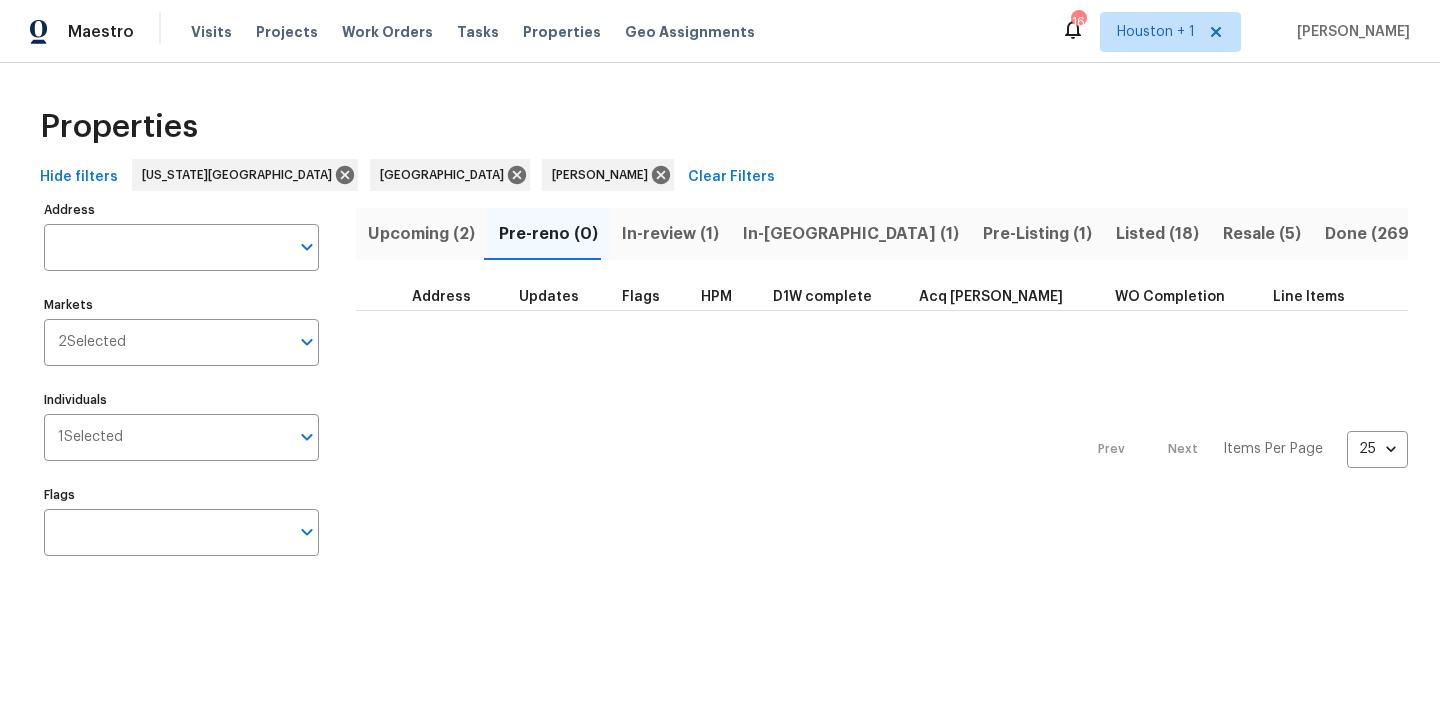 click on "In-[GEOGRAPHIC_DATA] (1)" at bounding box center [851, 234] 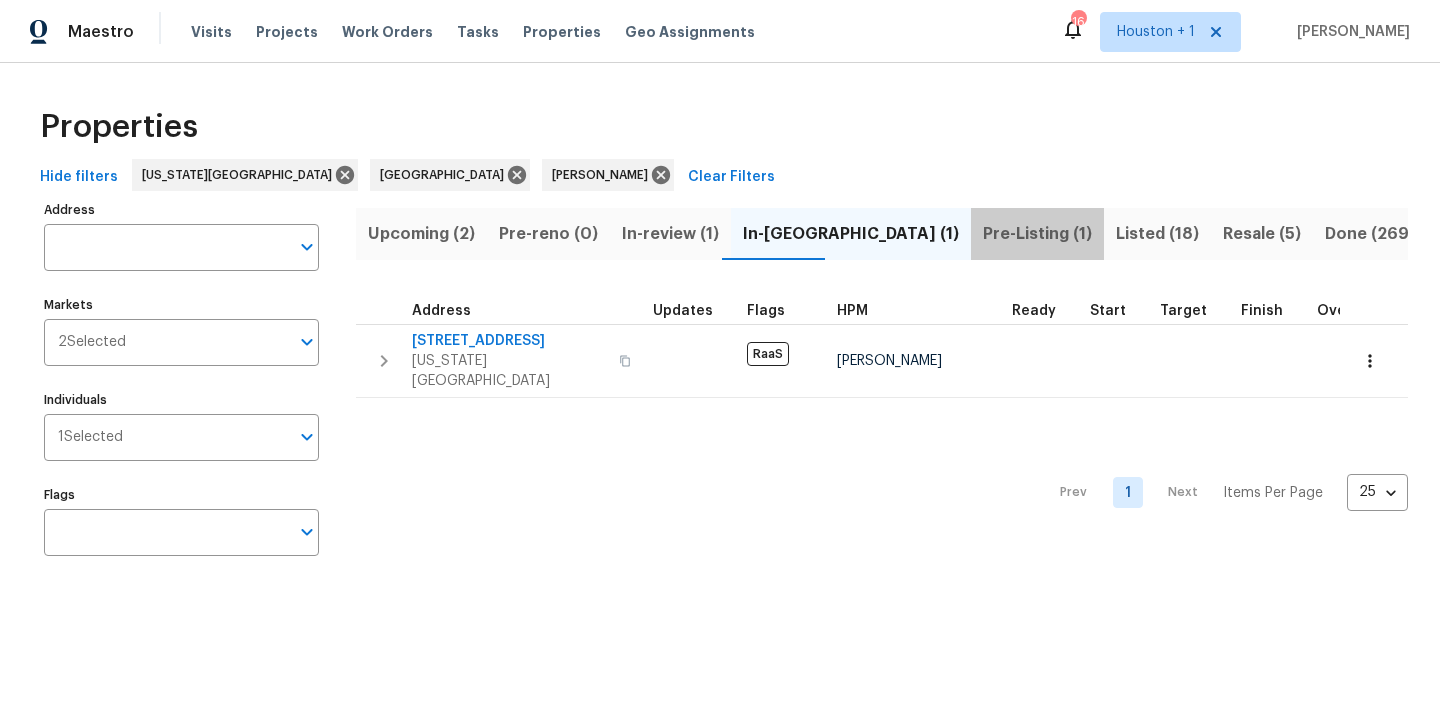 click on "Pre-Listing (1)" at bounding box center (1037, 234) 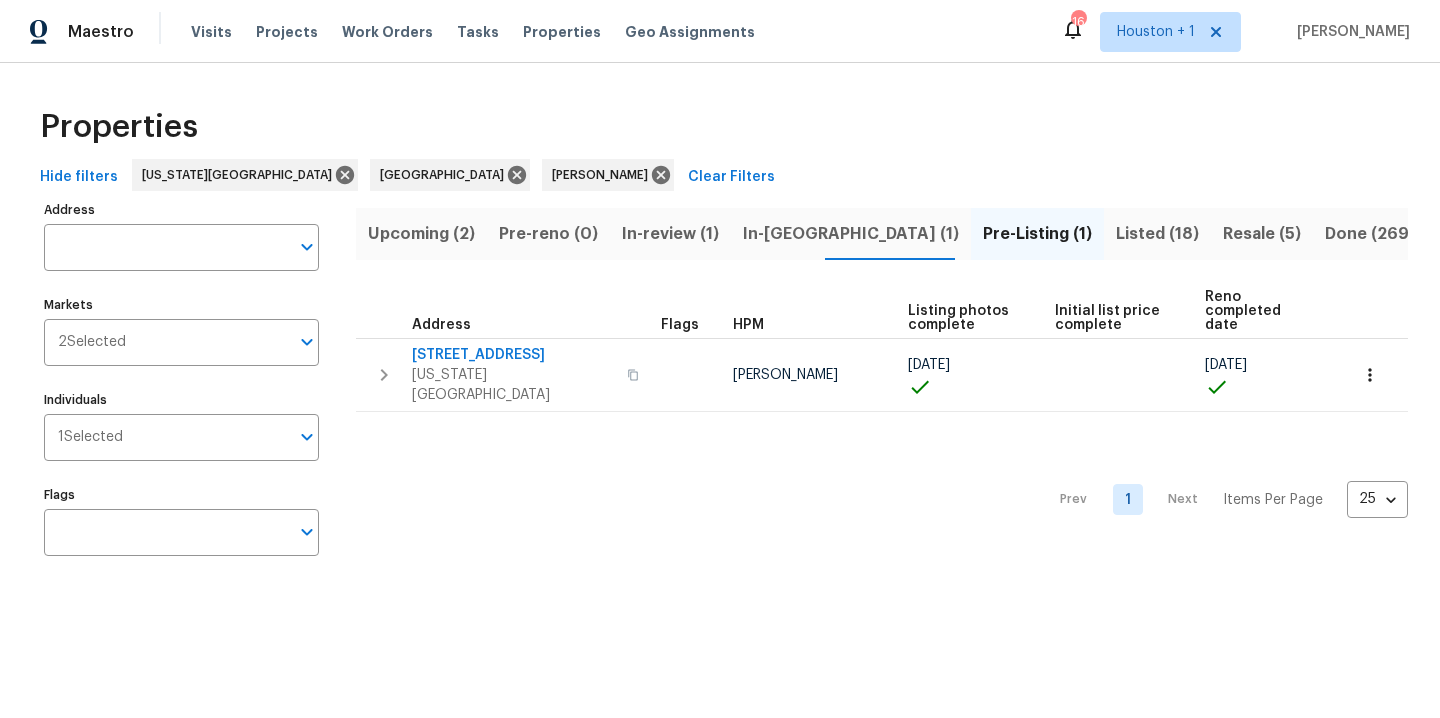 click on "Listed (18)" at bounding box center [1157, 234] 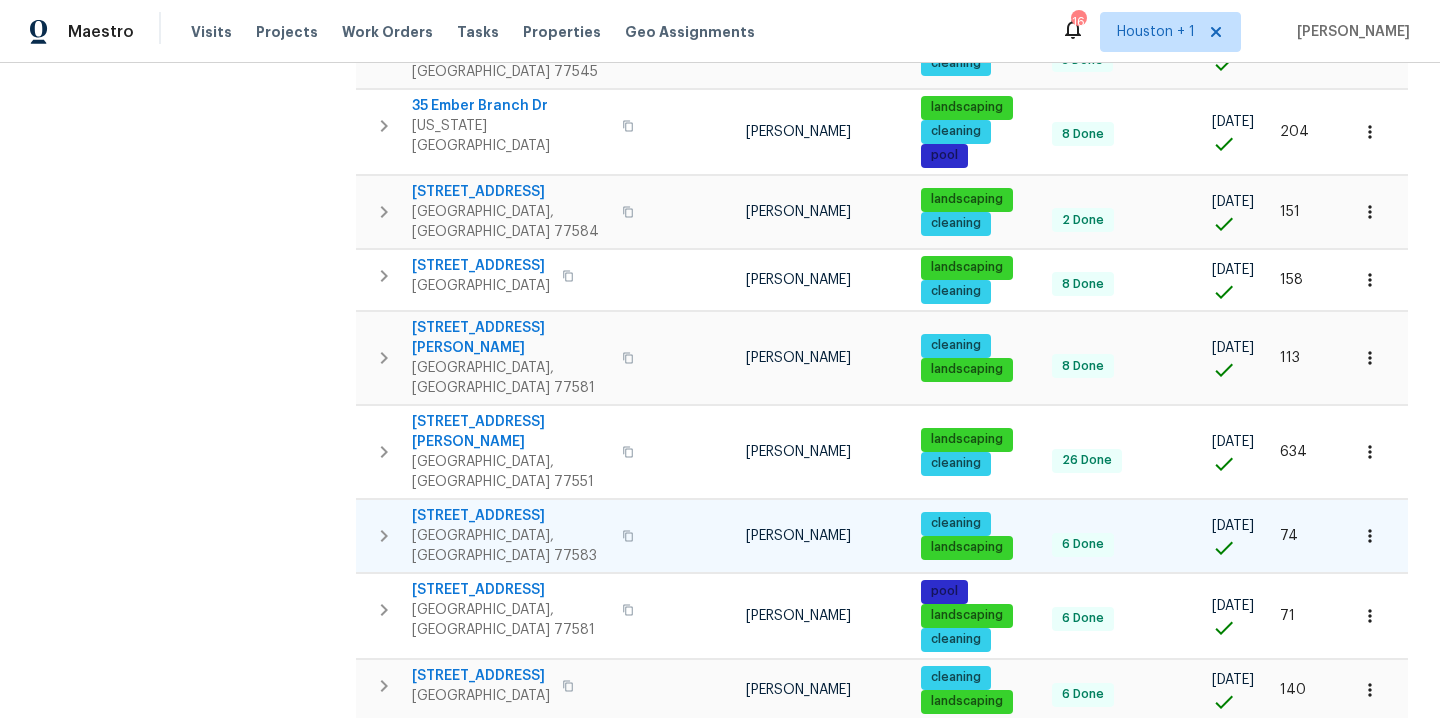 scroll, scrollTop: 415, scrollLeft: 0, axis: vertical 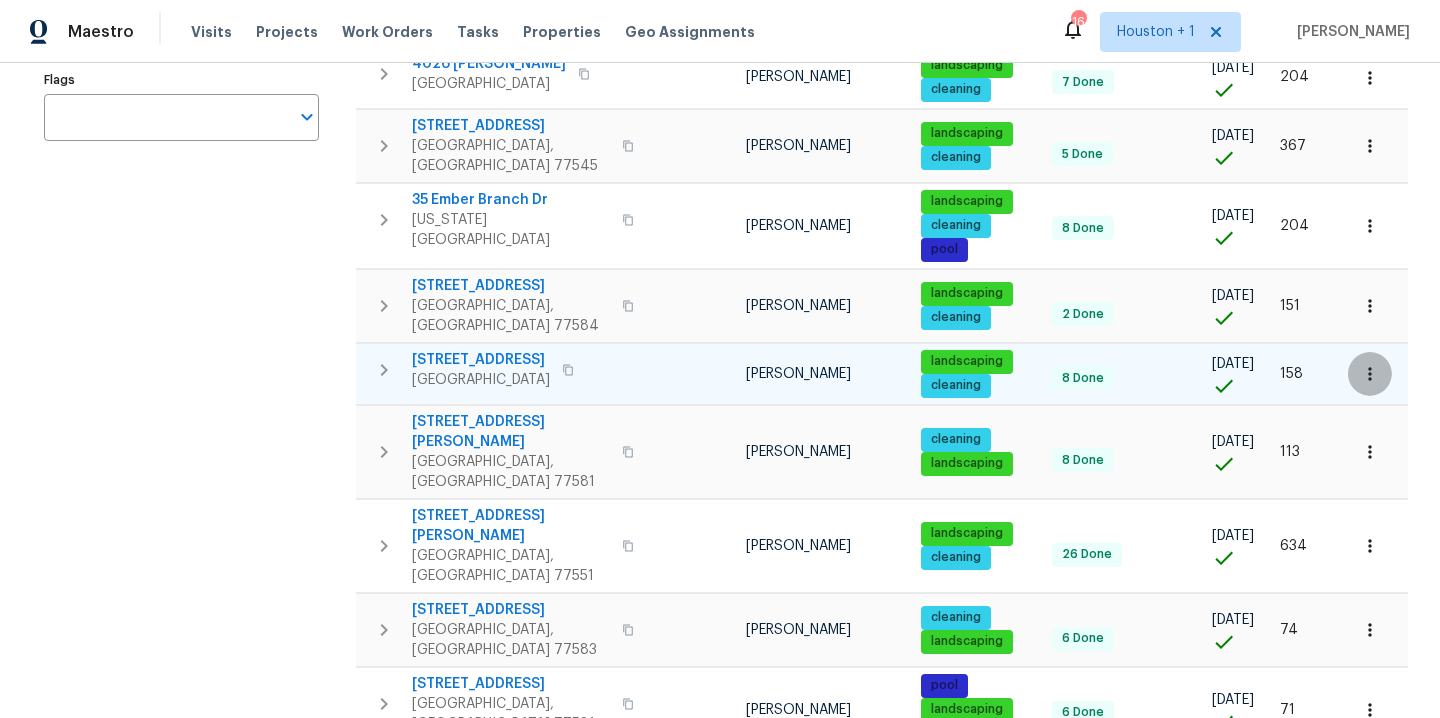 click 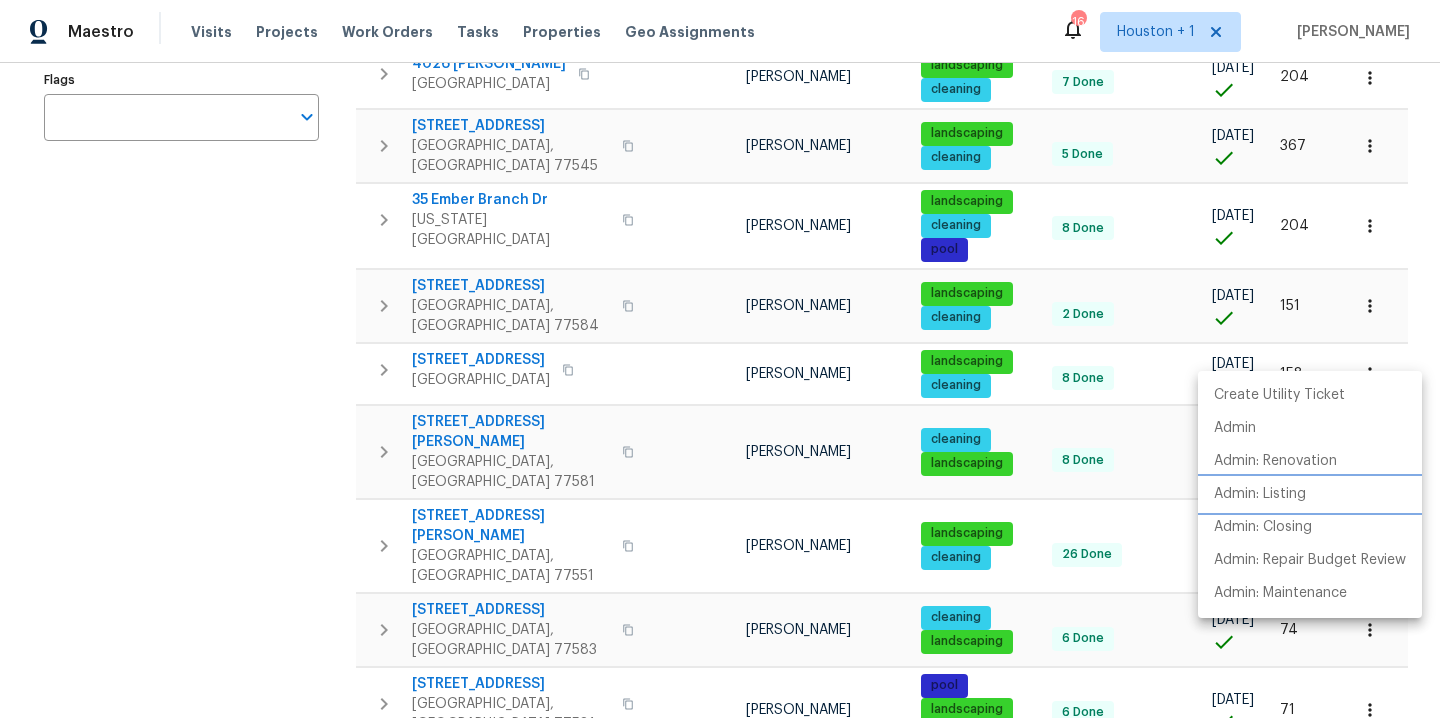 click on "Admin: Listing" at bounding box center (1260, 494) 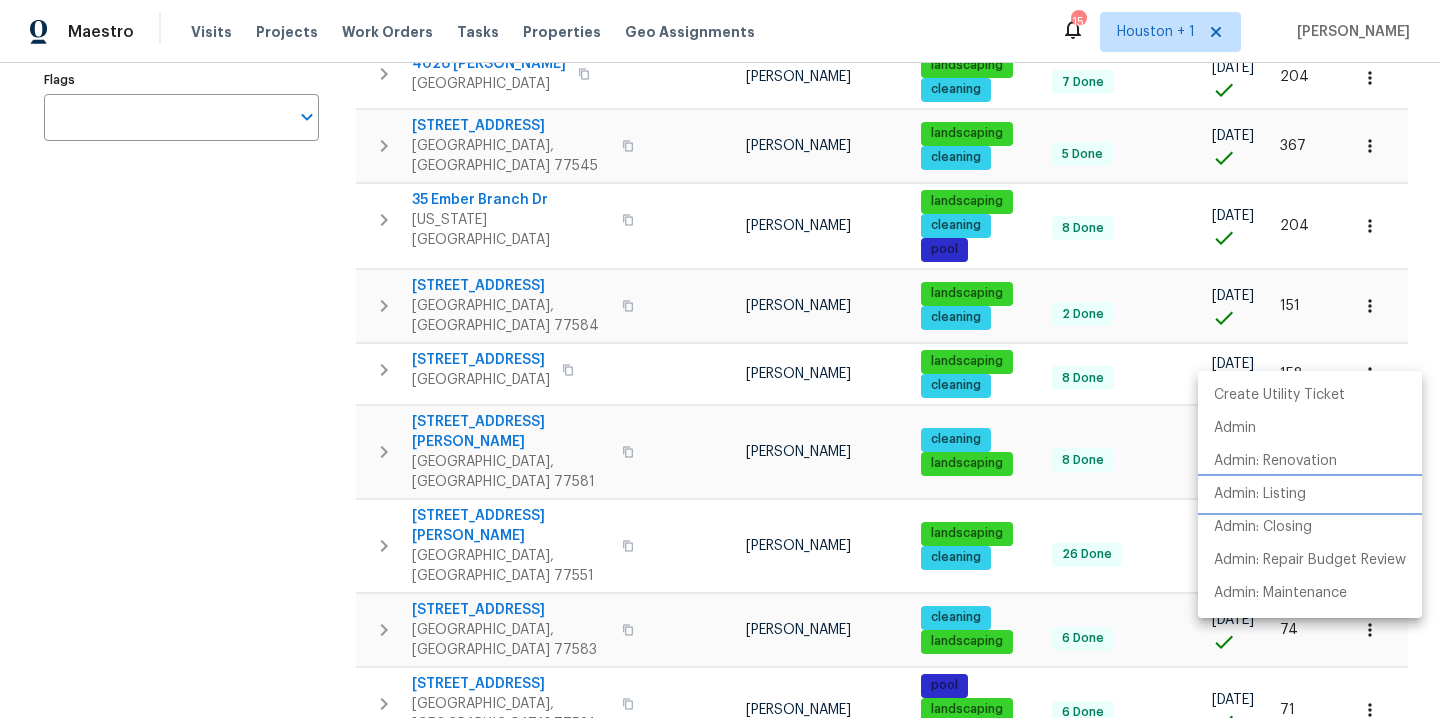scroll, scrollTop: 416, scrollLeft: 0, axis: vertical 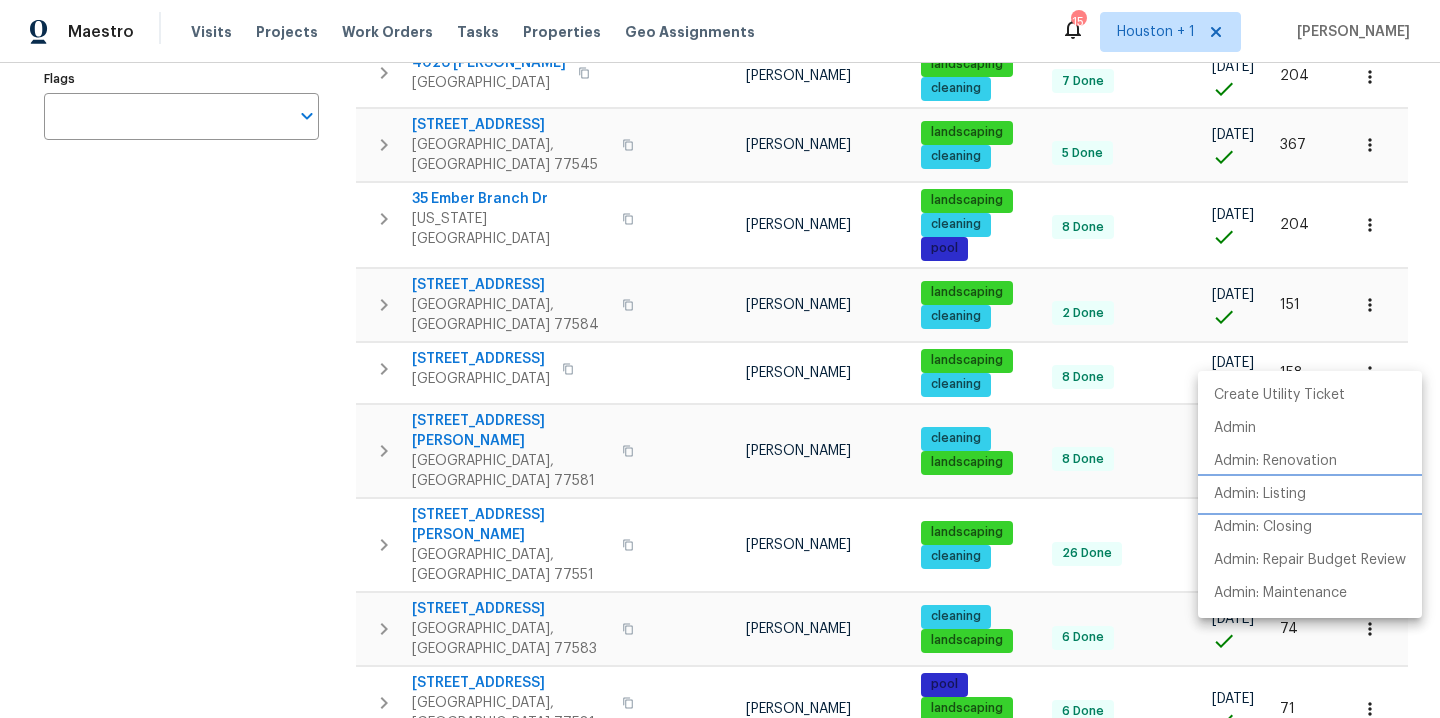 click on "Admin: Listing" at bounding box center [1260, 494] 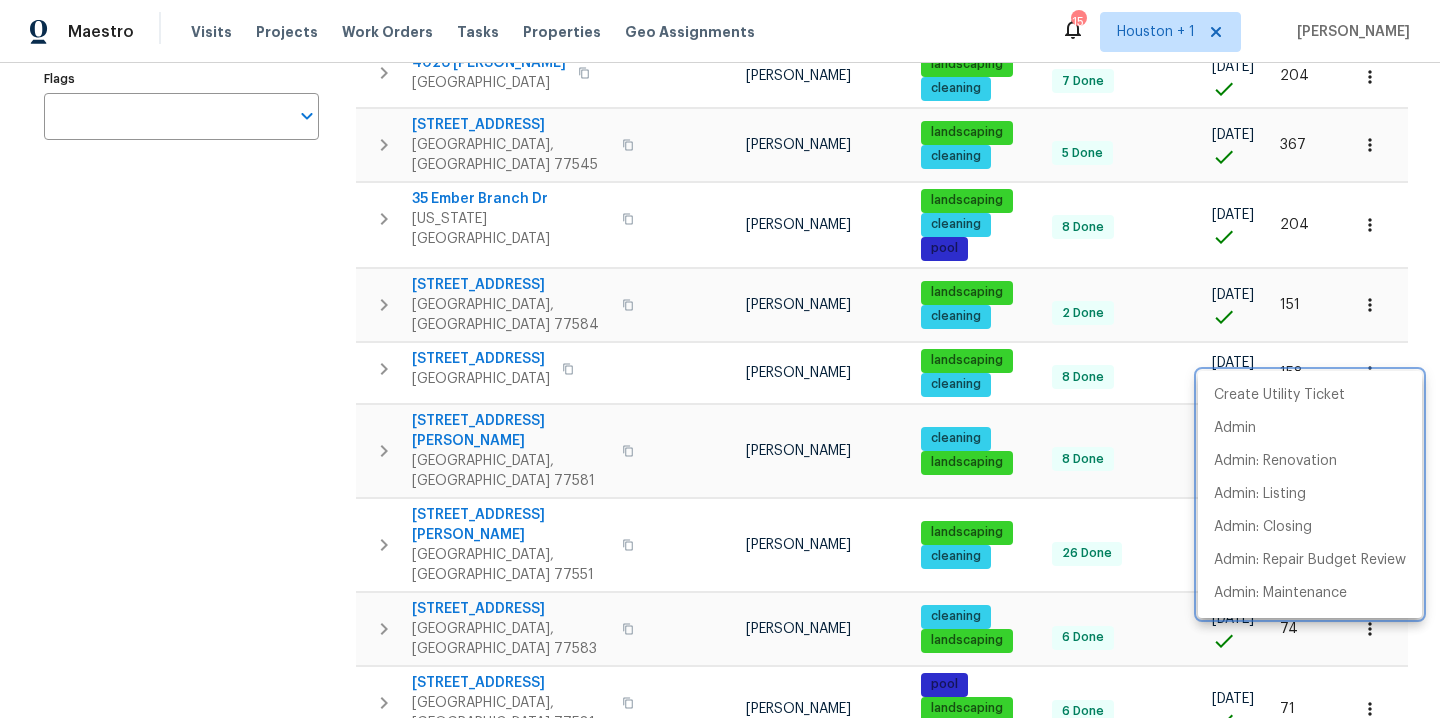 click at bounding box center (720, 359) 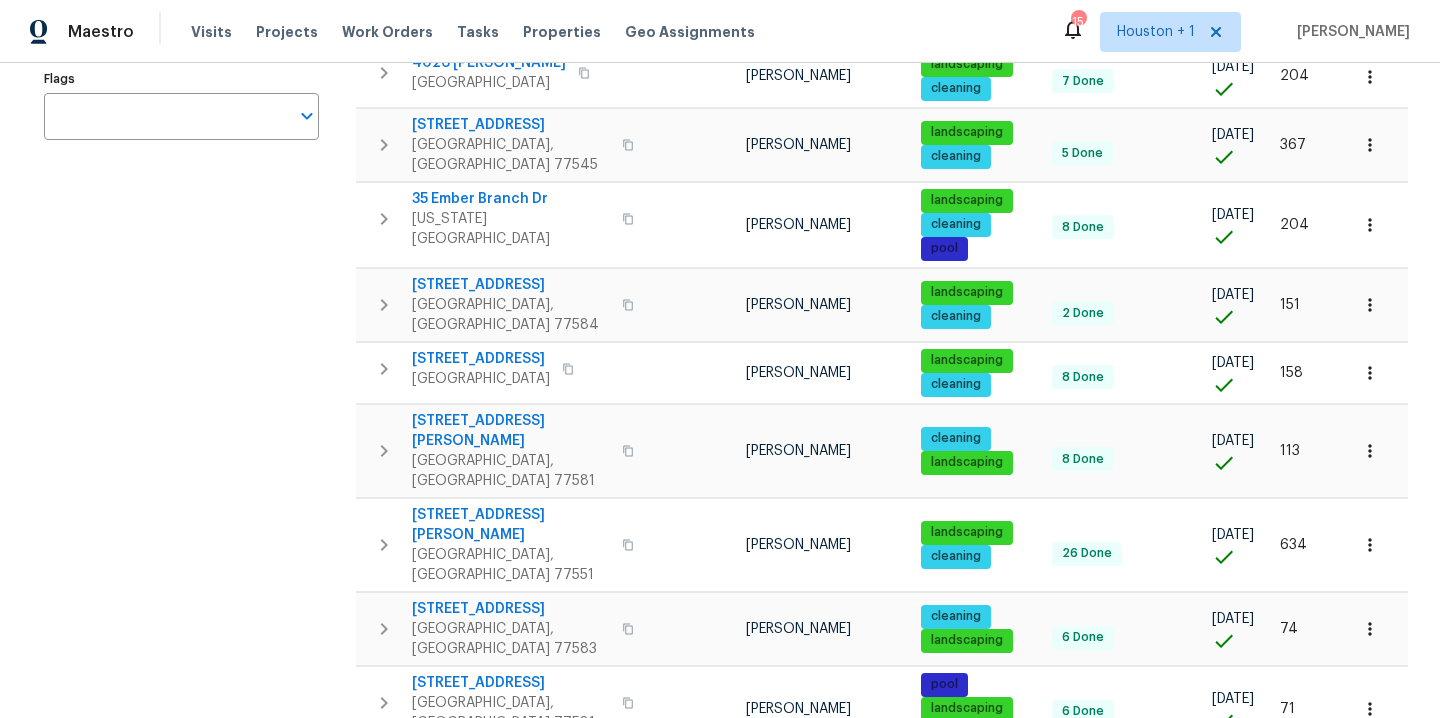 scroll, scrollTop: 416, scrollLeft: 0, axis: vertical 